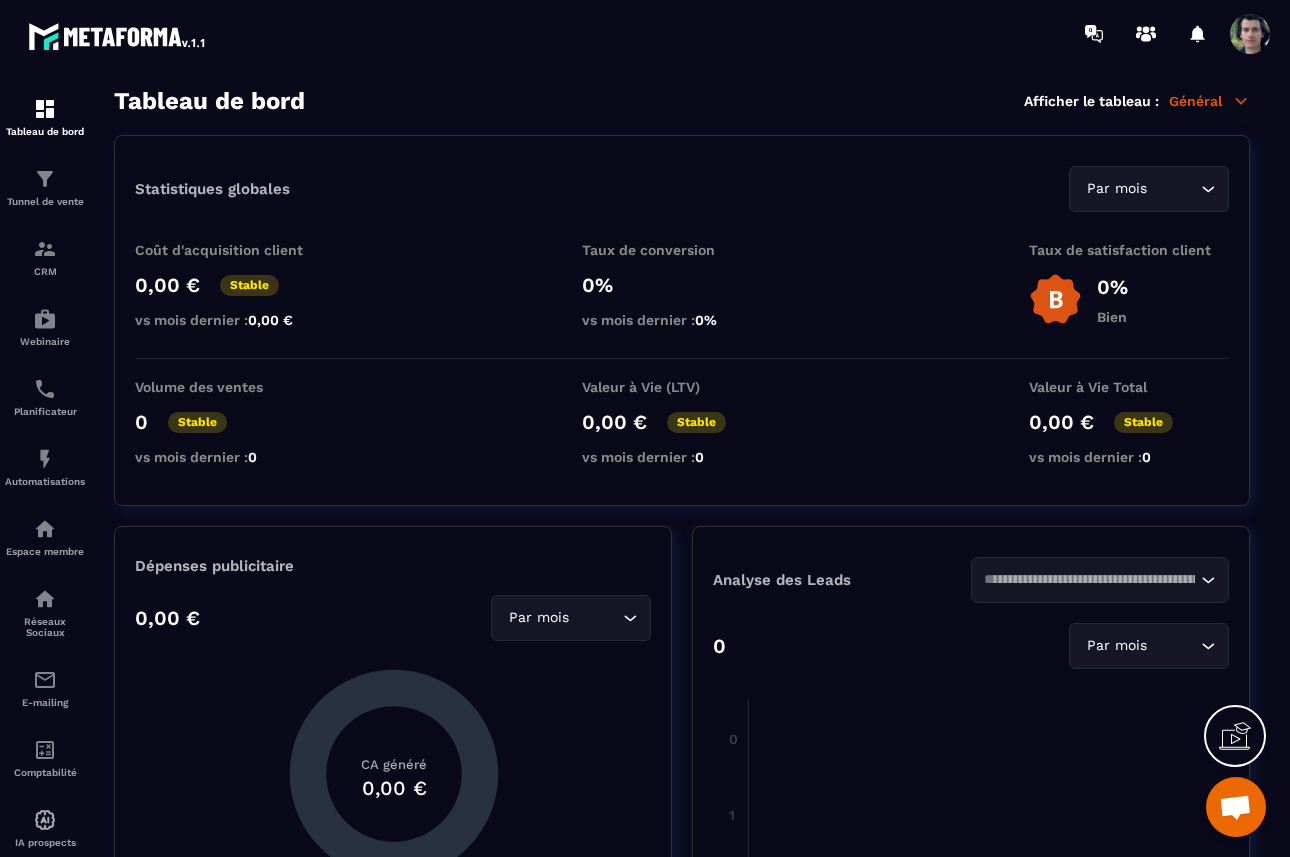 scroll, scrollTop: 0, scrollLeft: 0, axis: both 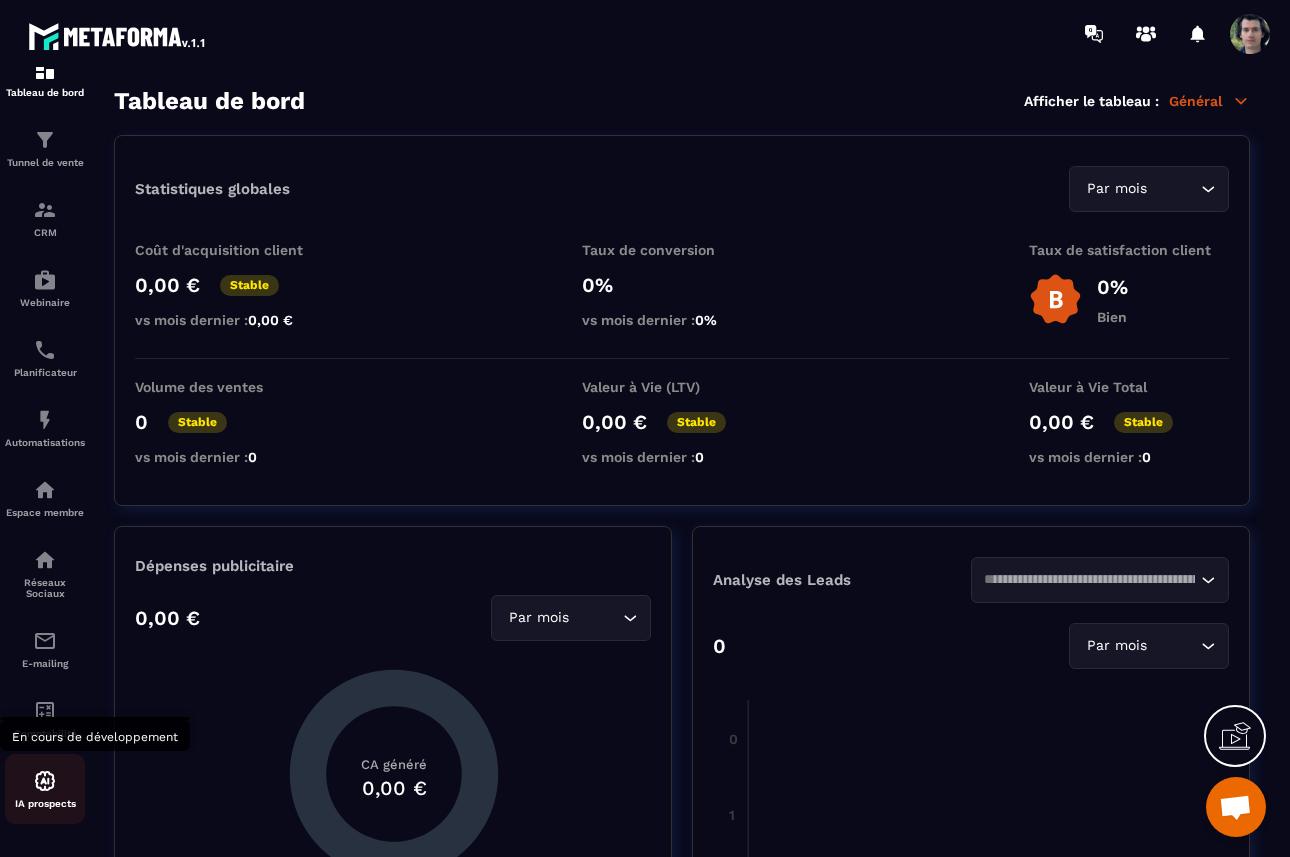 click on "IA prospects" at bounding box center [45, 803] 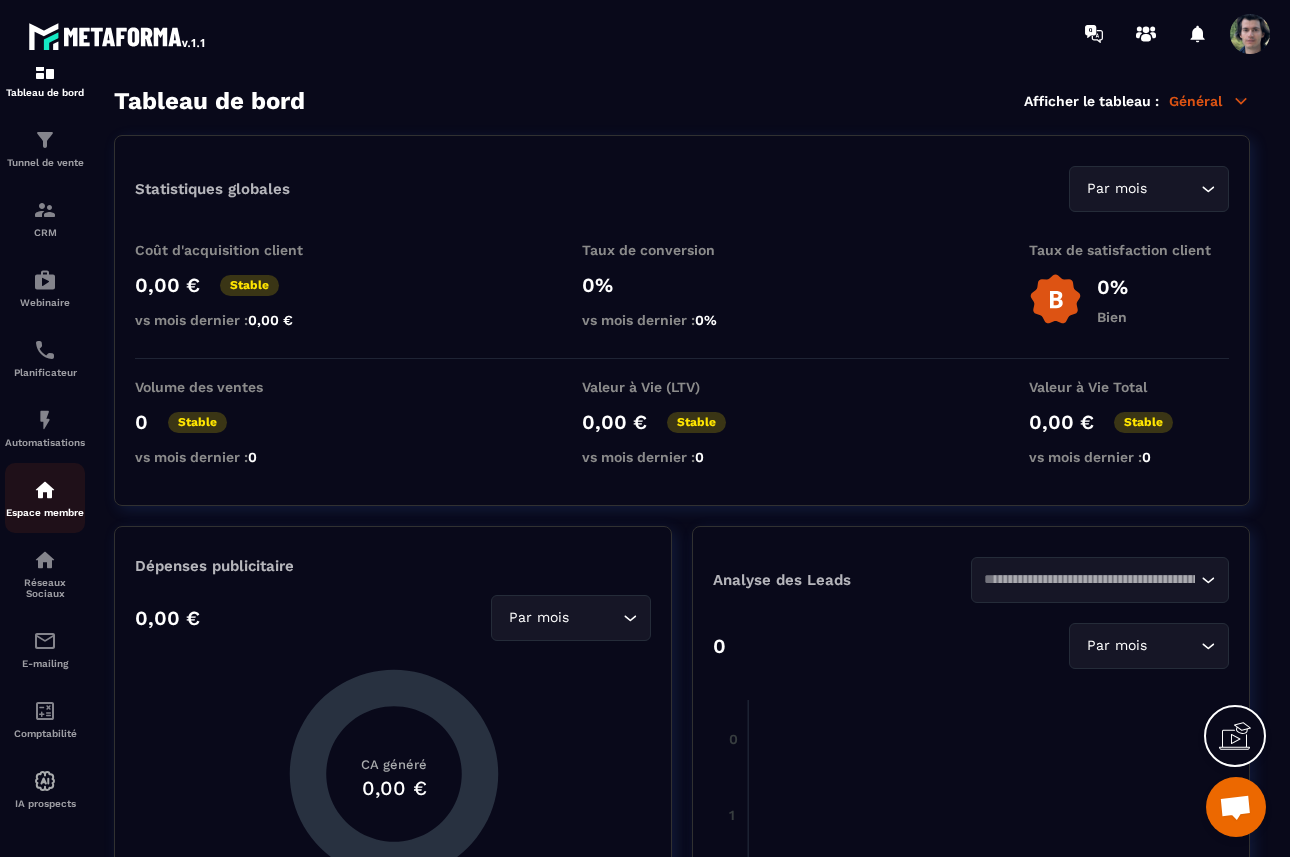 click at bounding box center [45, 490] 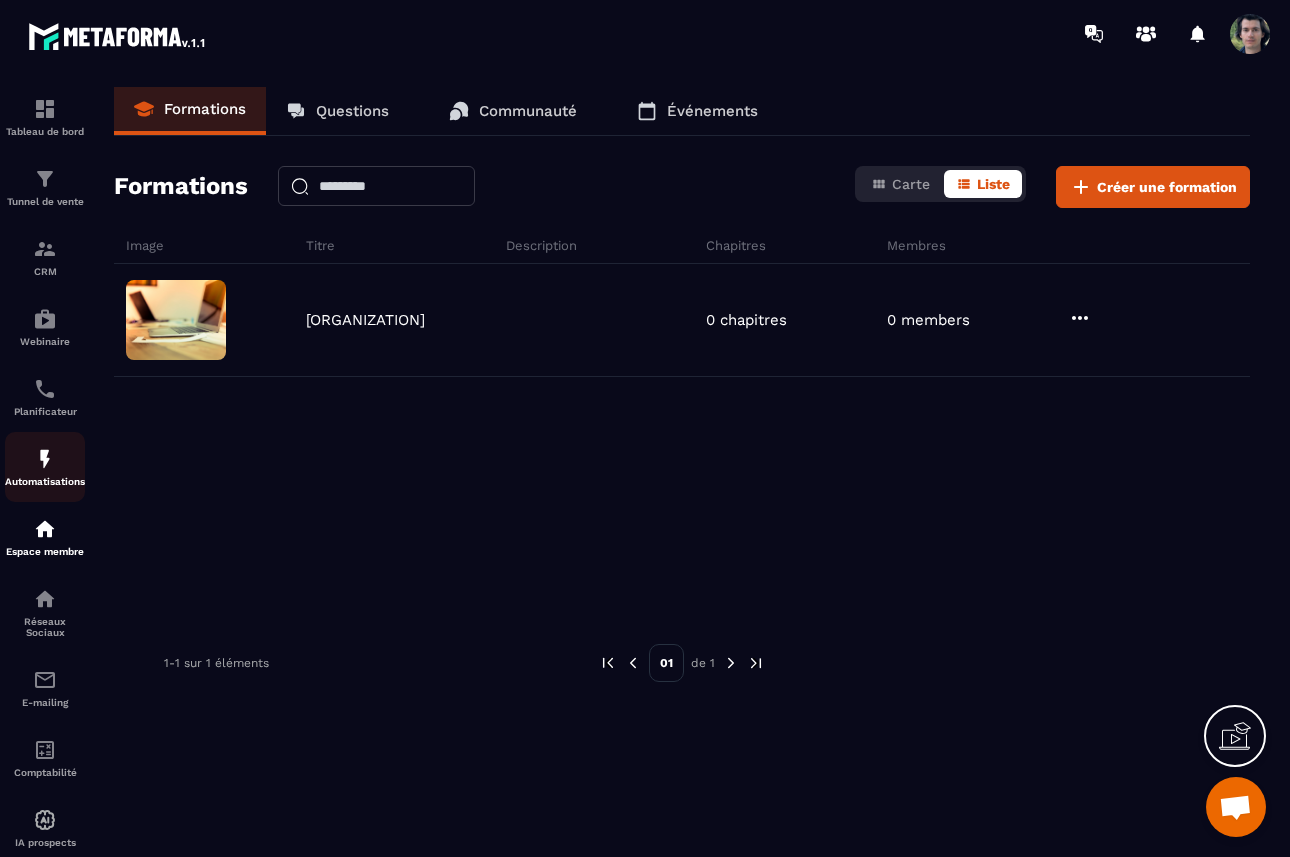 click at bounding box center [45, 459] 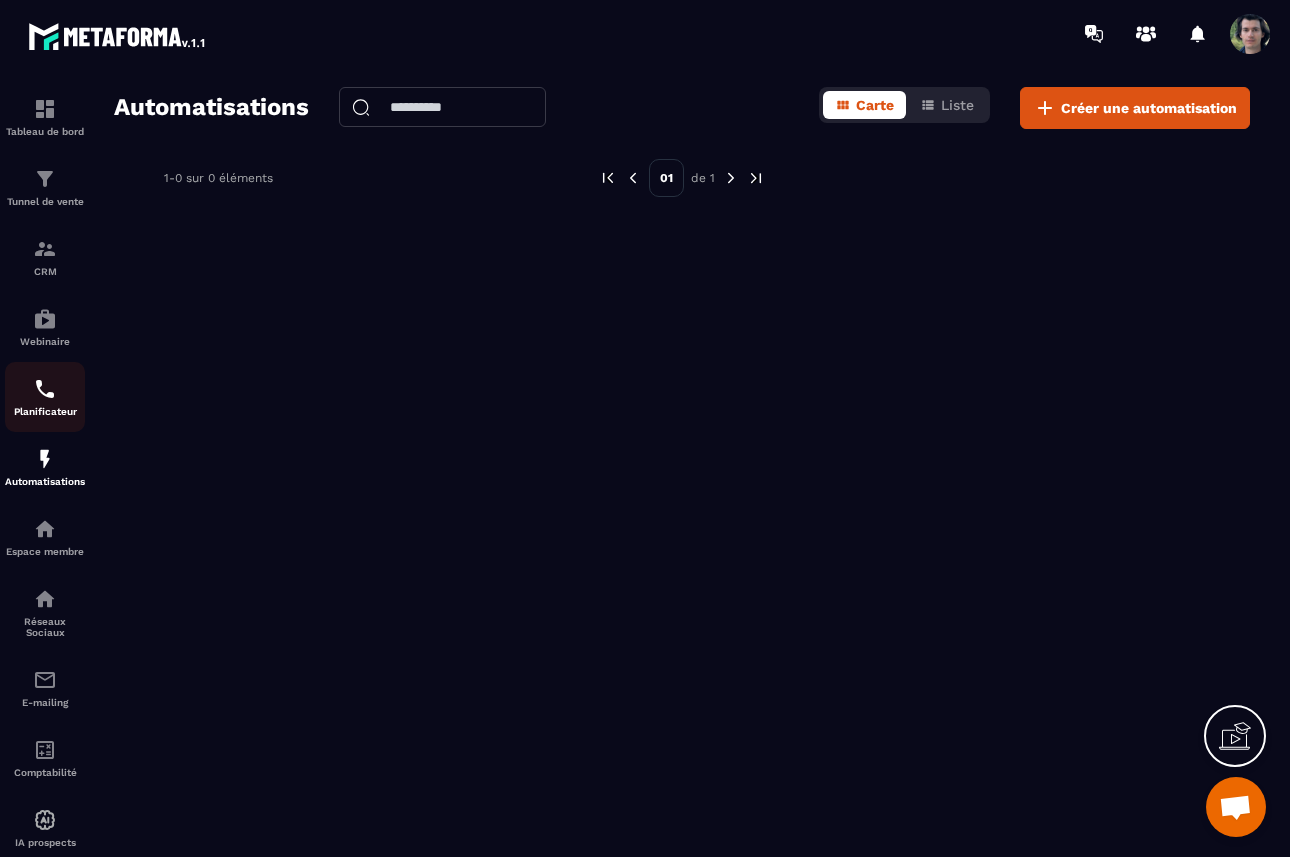 click on "Planificateur" 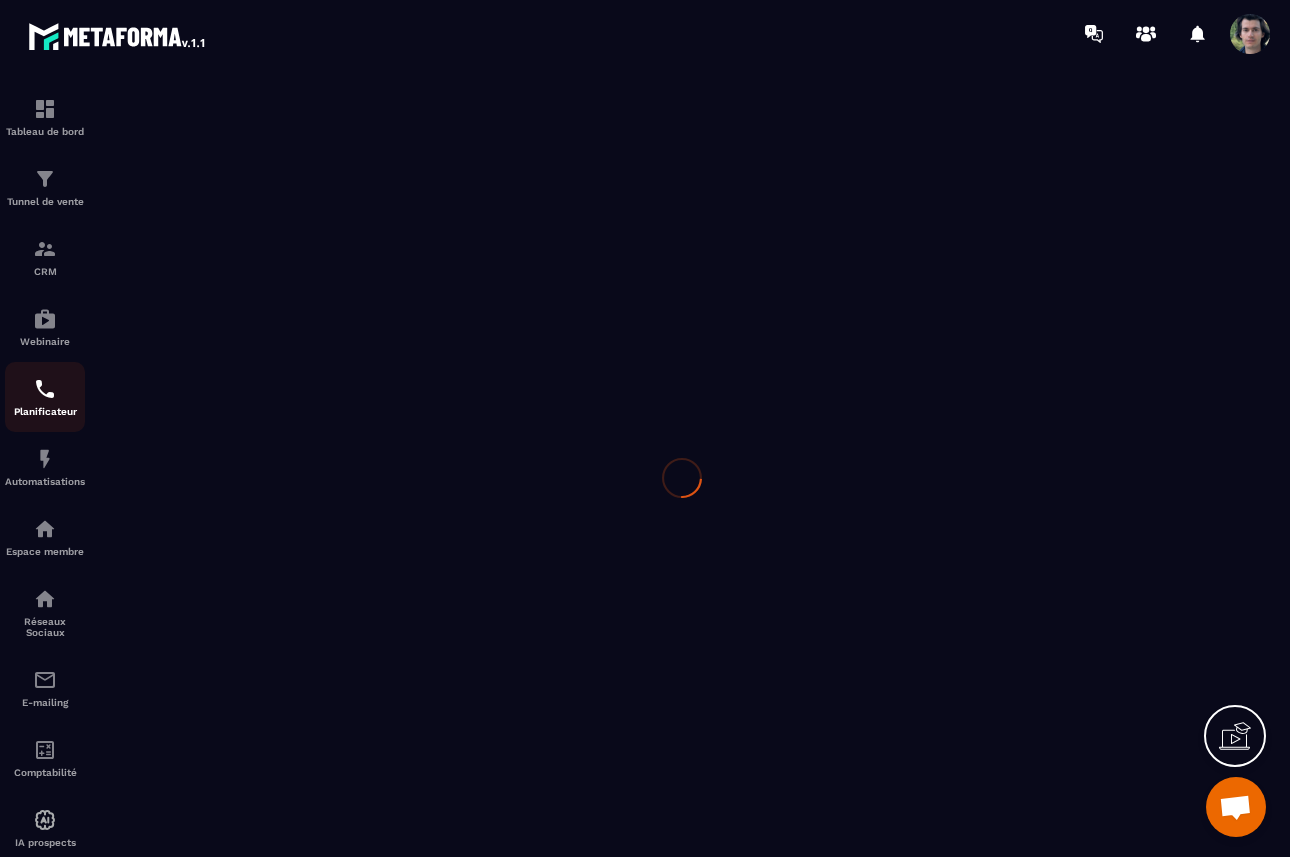 scroll, scrollTop: 0, scrollLeft: 0, axis: both 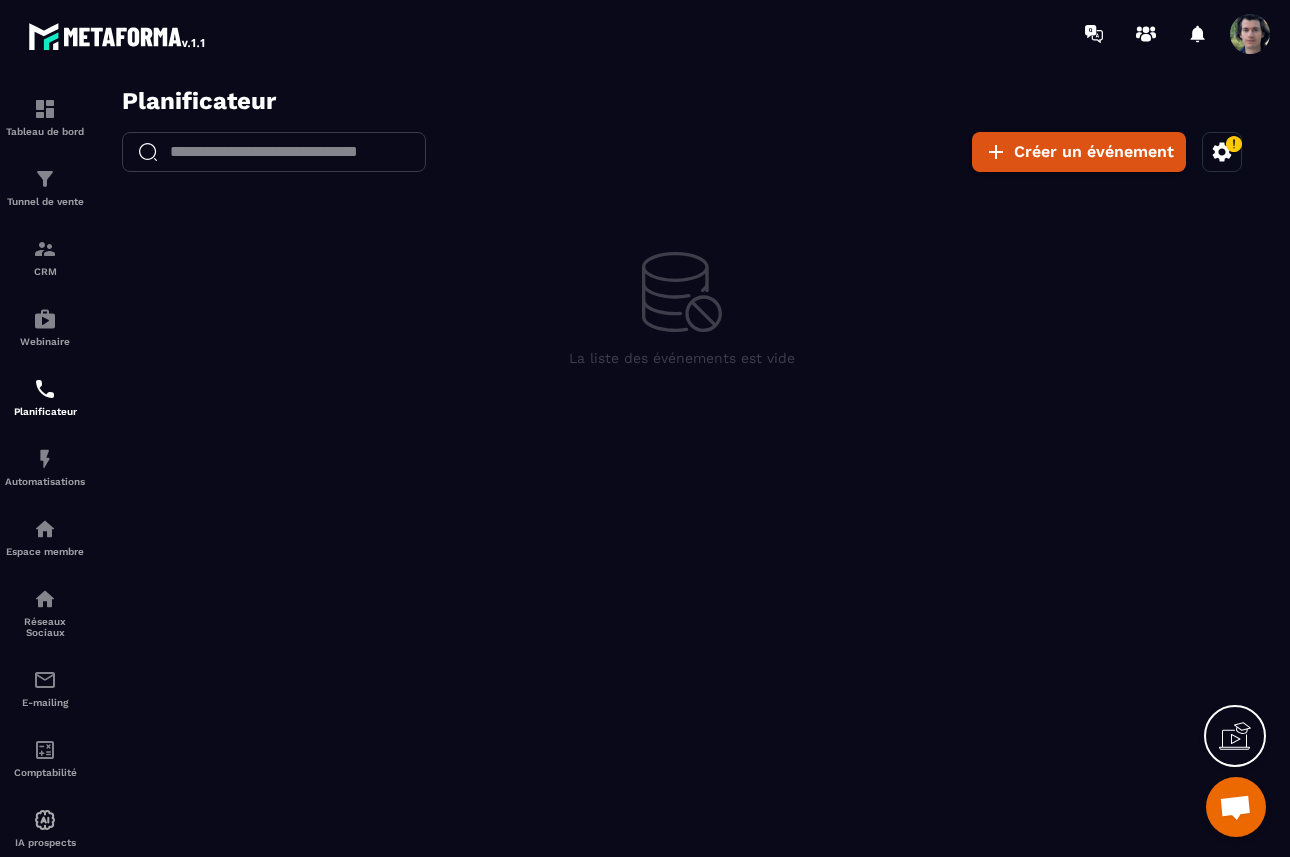 click 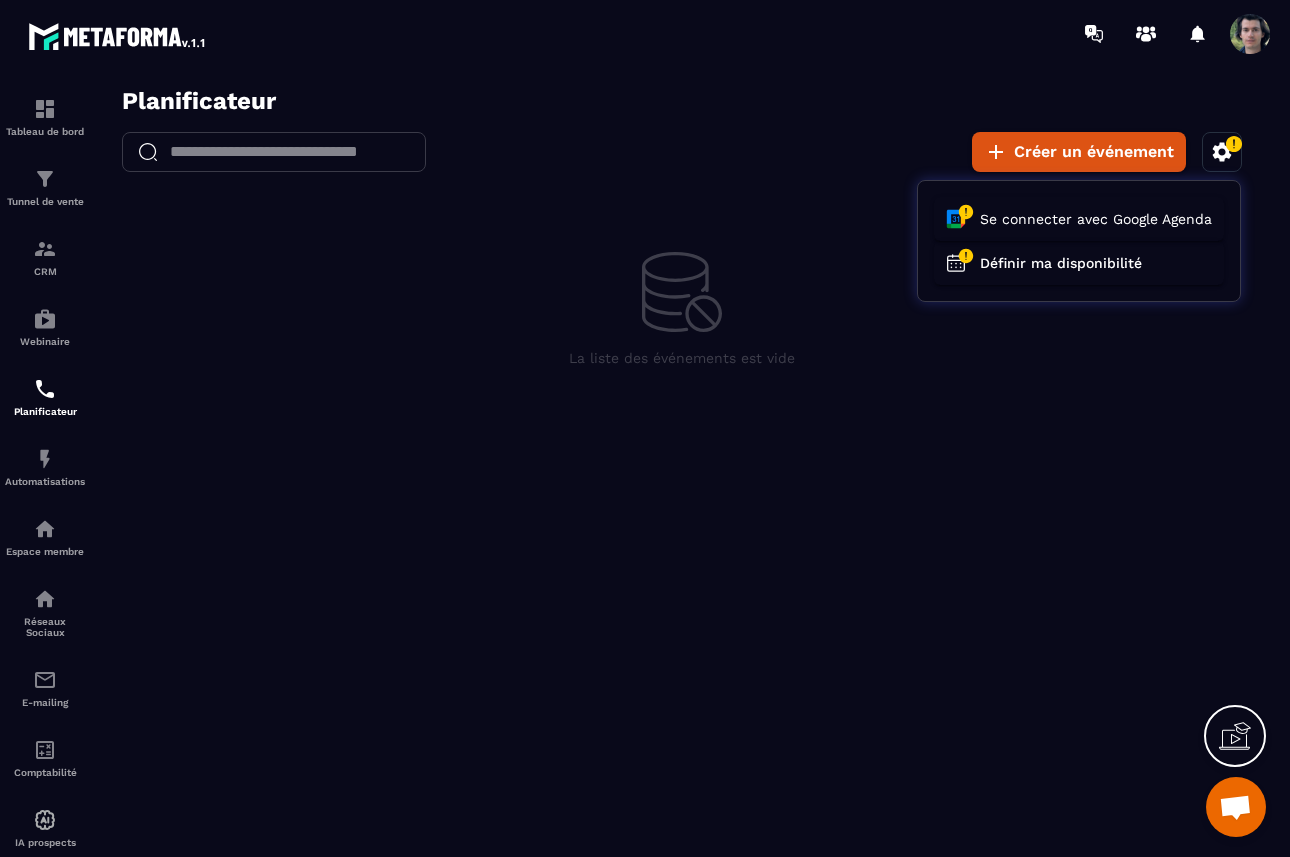click at bounding box center (682, 478) 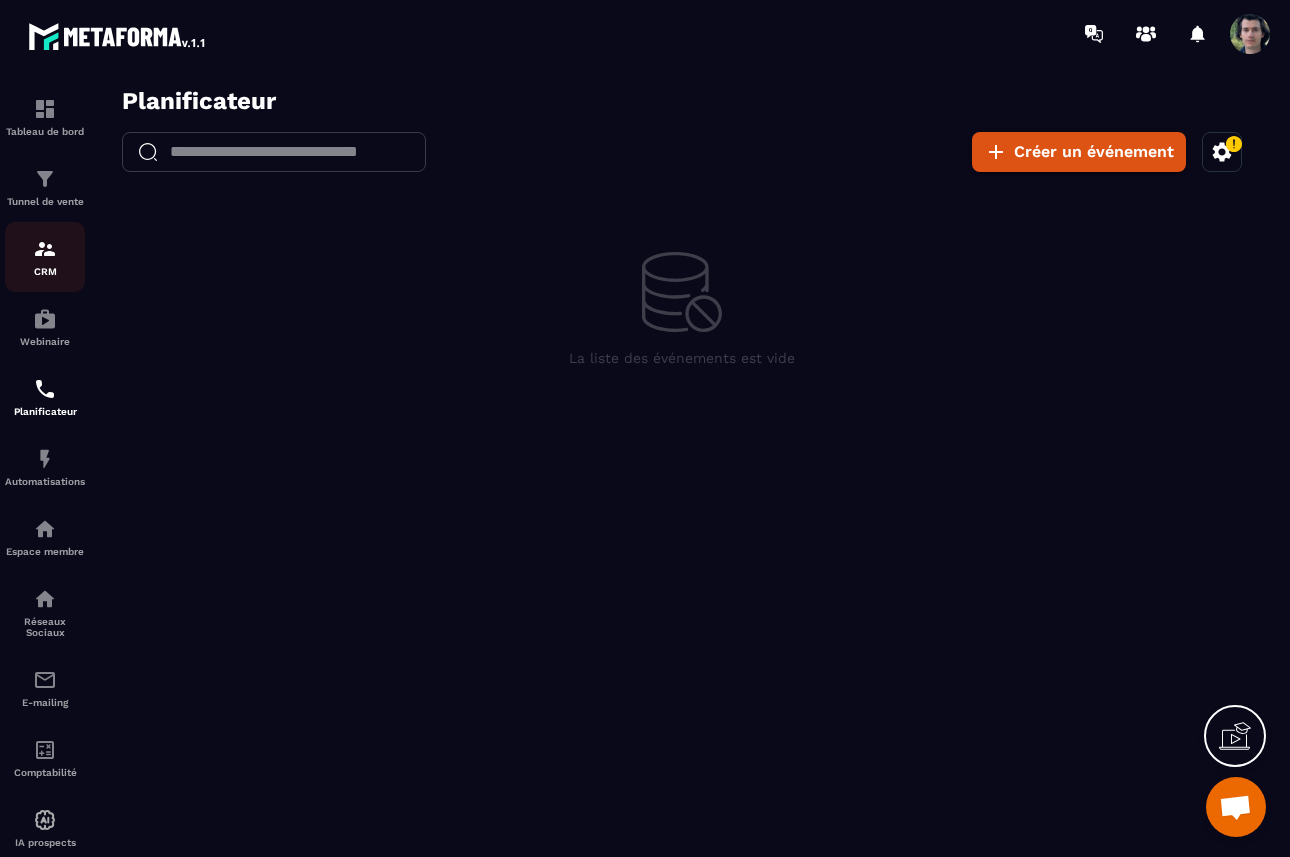 click on "CRM" at bounding box center [45, 257] 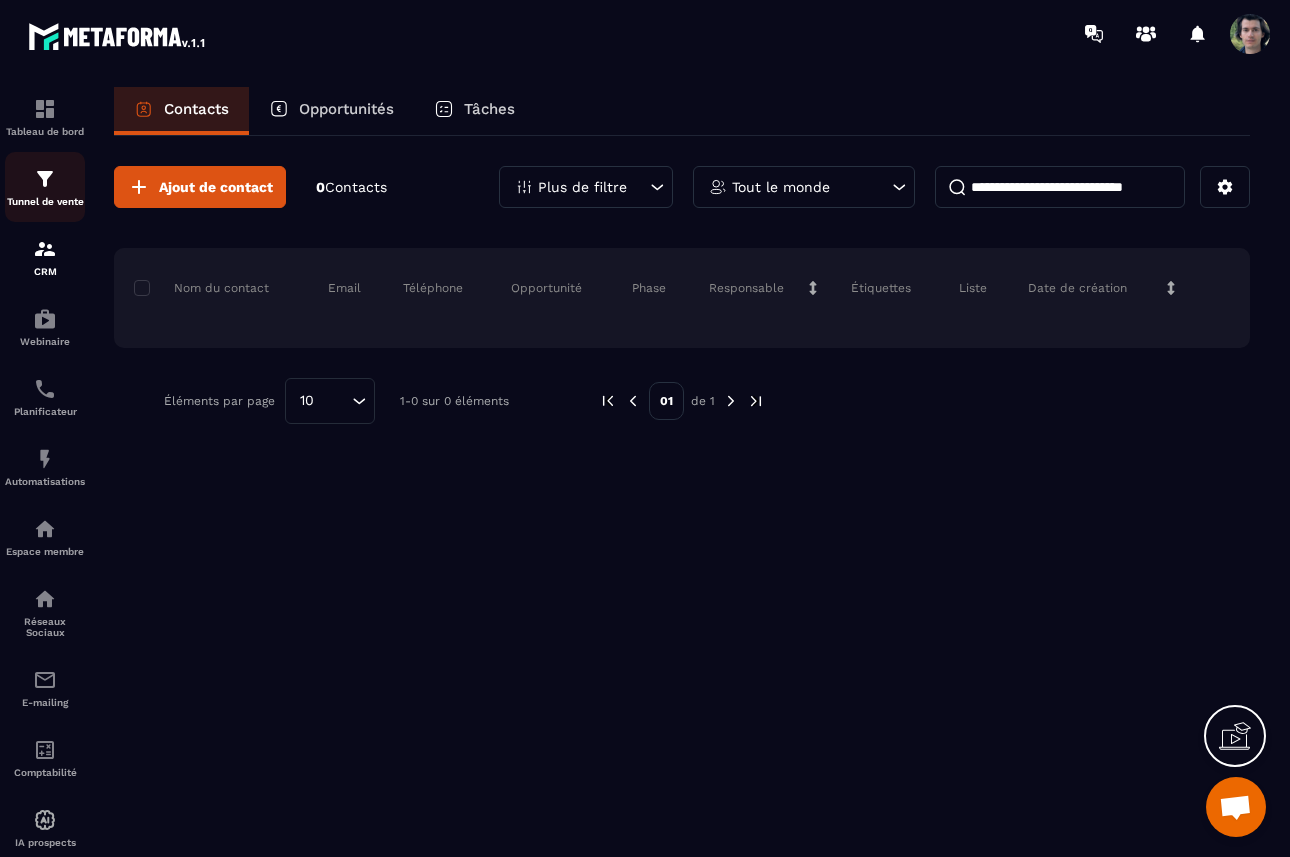 click at bounding box center [45, 179] 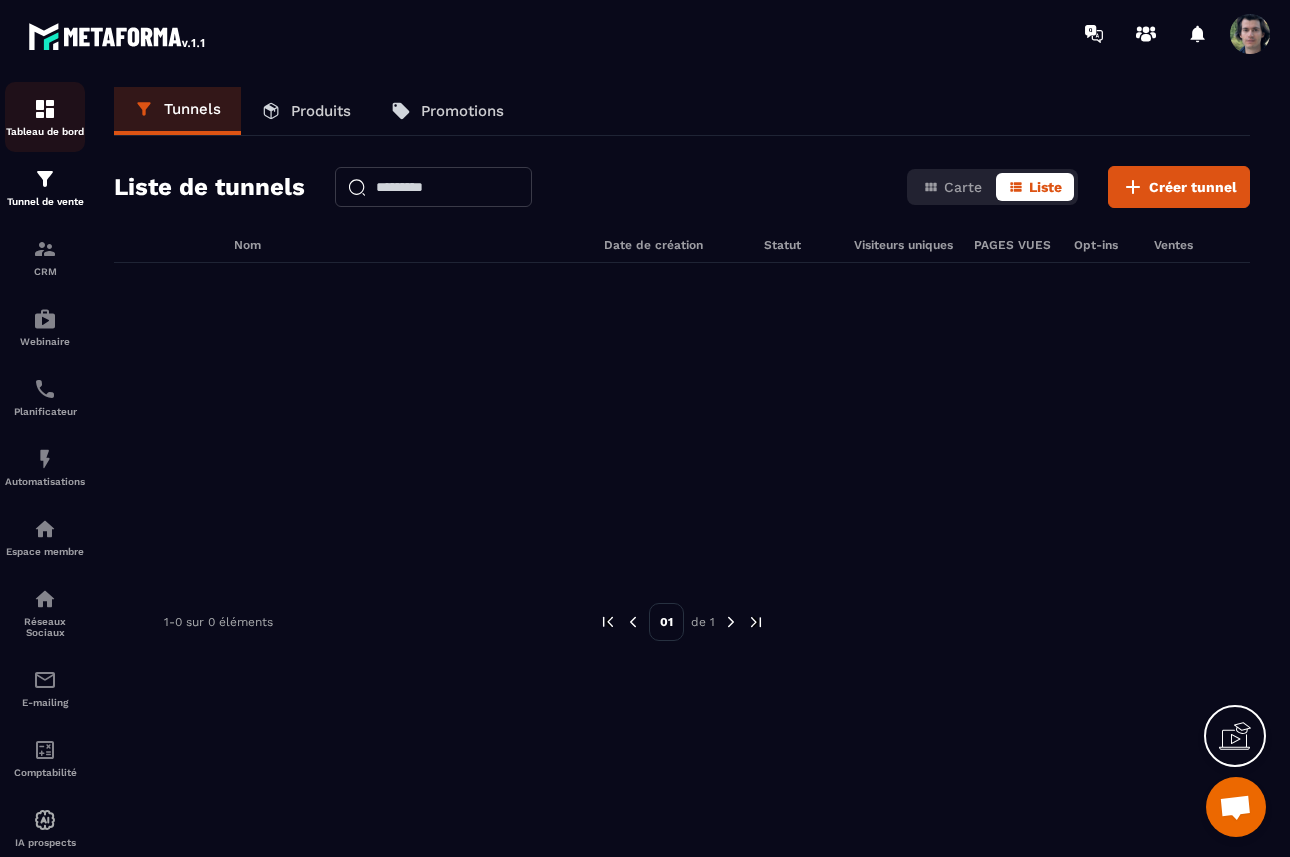 click on "Tableau de bord" at bounding box center (45, 117) 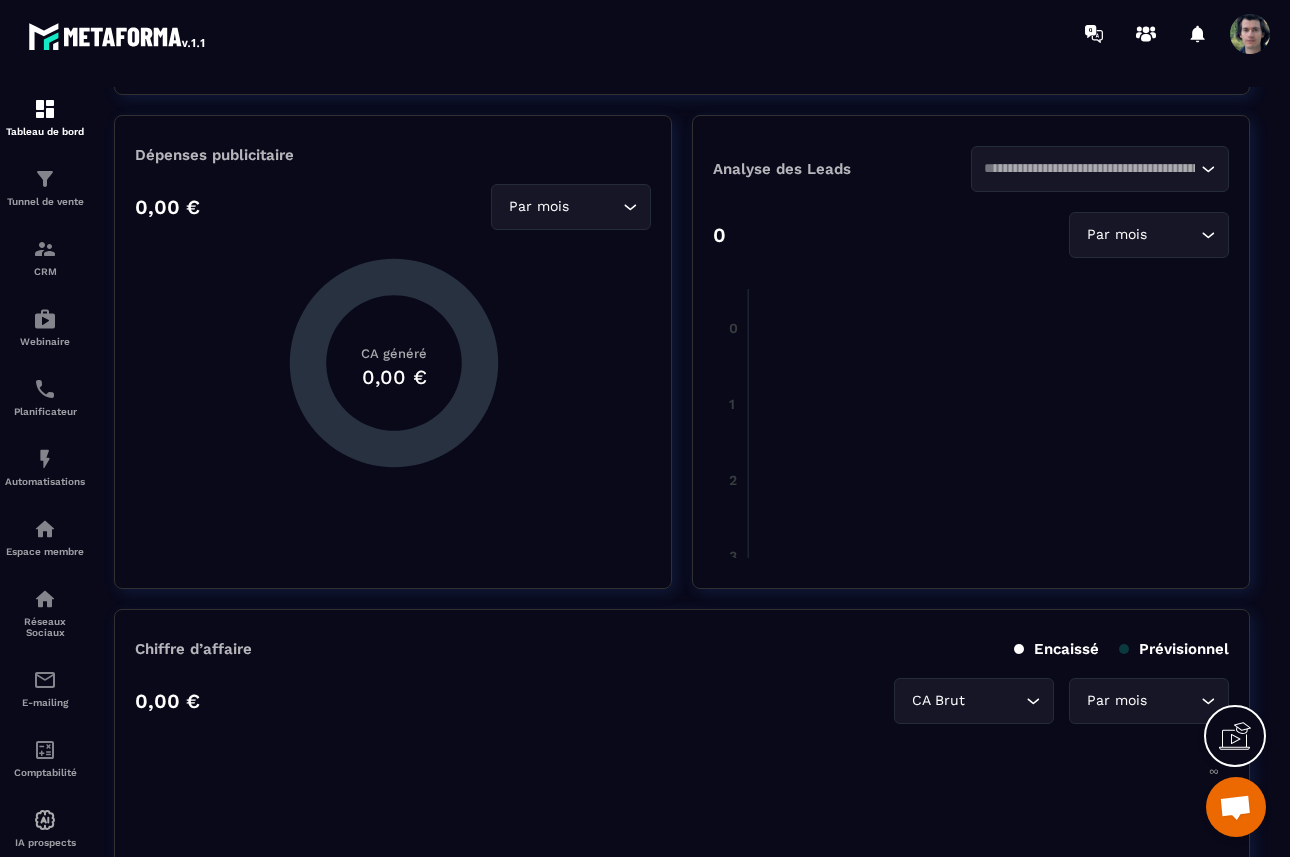 scroll, scrollTop: 0, scrollLeft: 0, axis: both 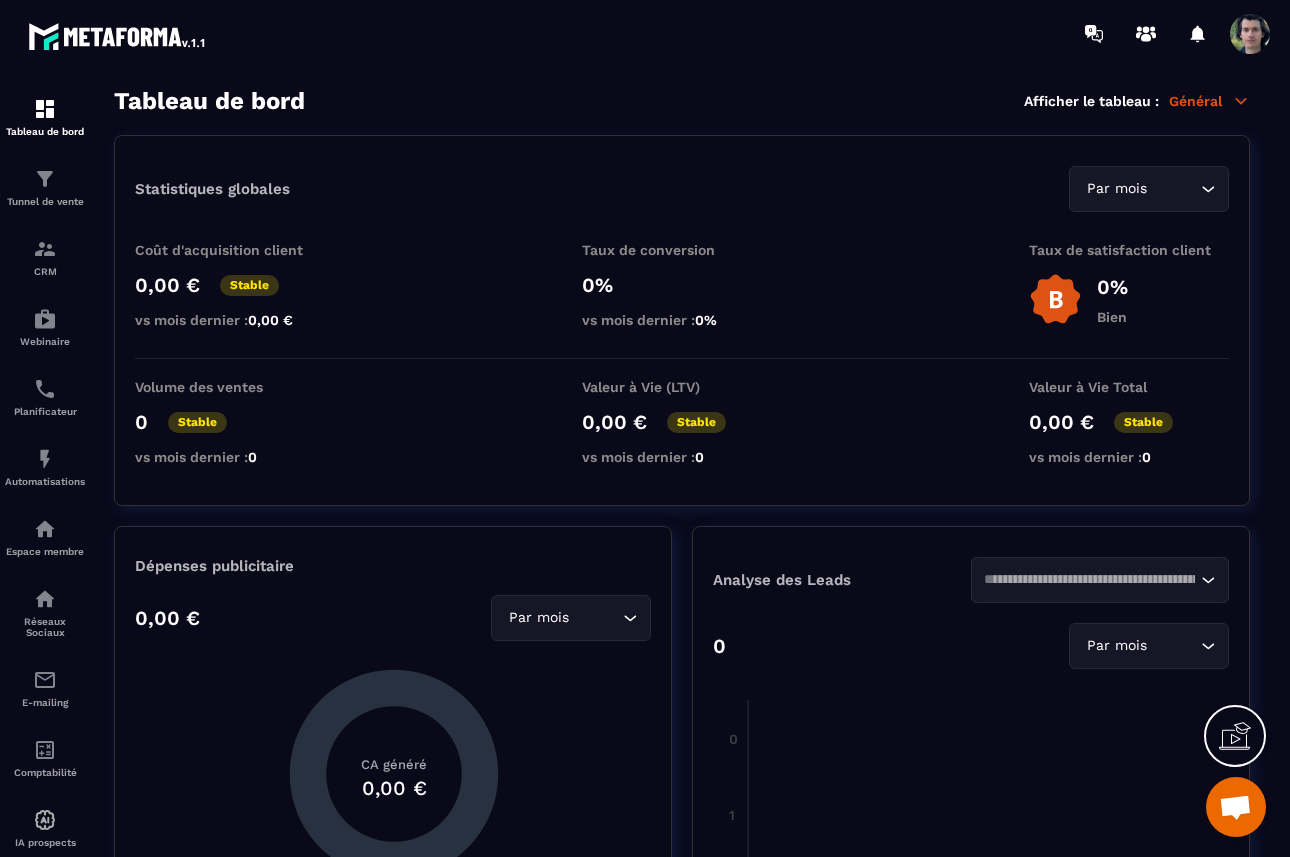 click on "Général" at bounding box center [1209, 101] 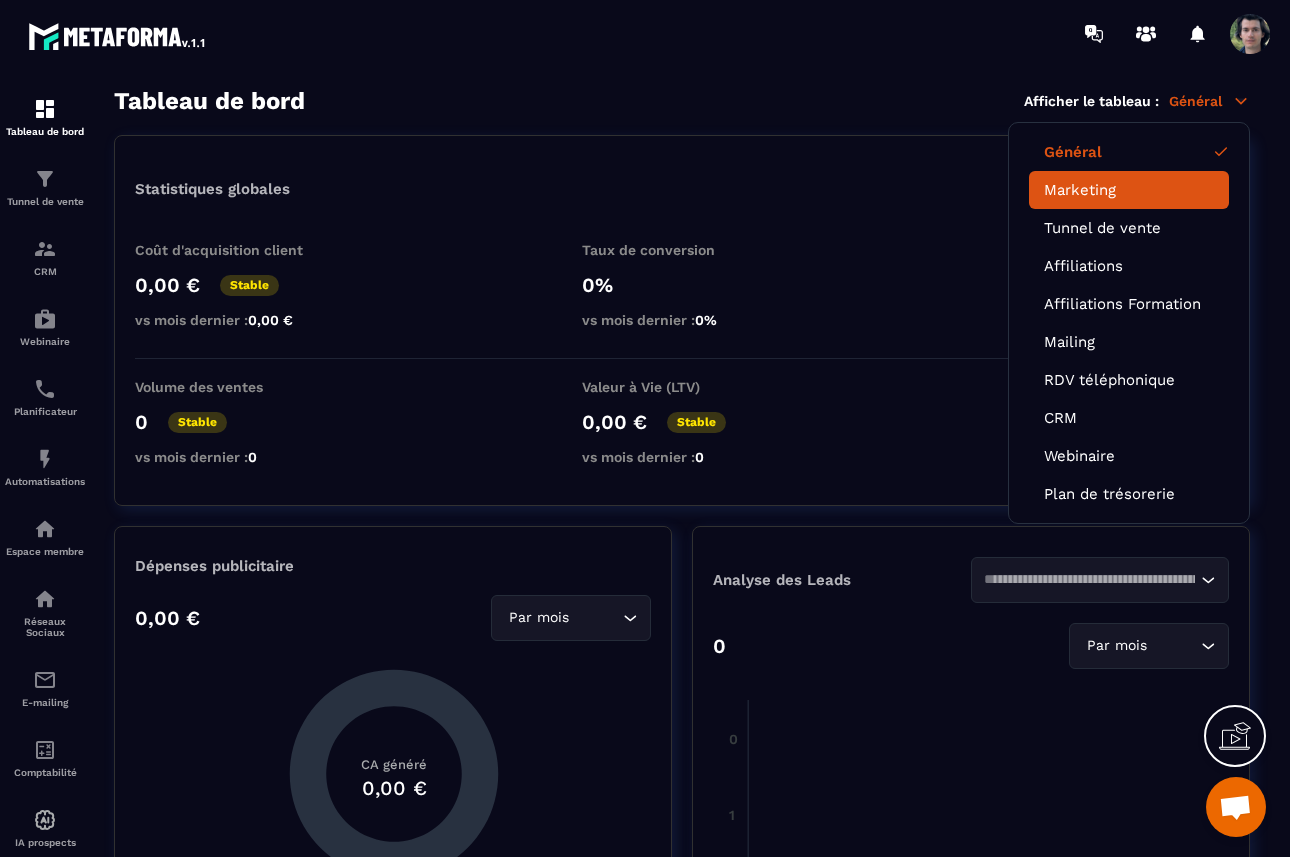click on "Marketing" at bounding box center [1129, 190] 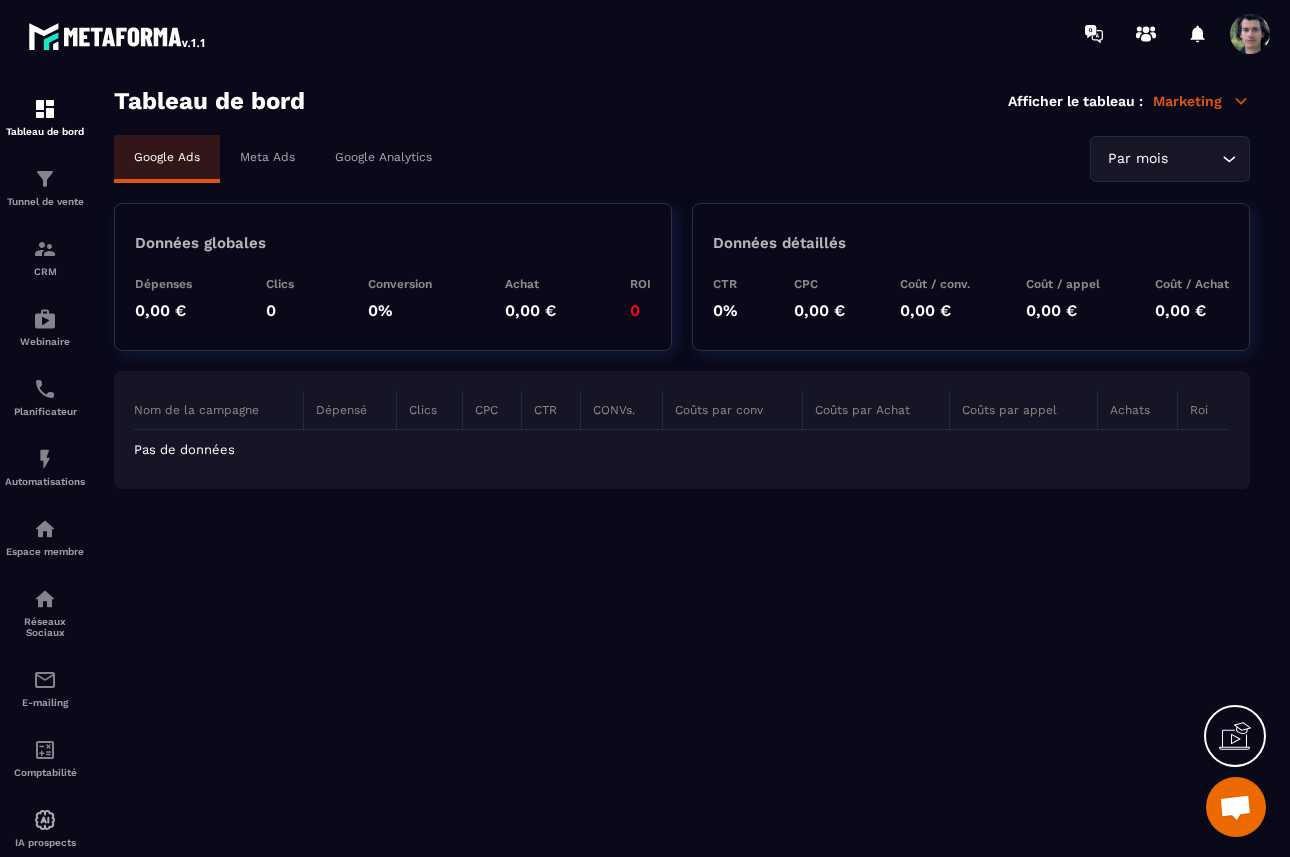 click 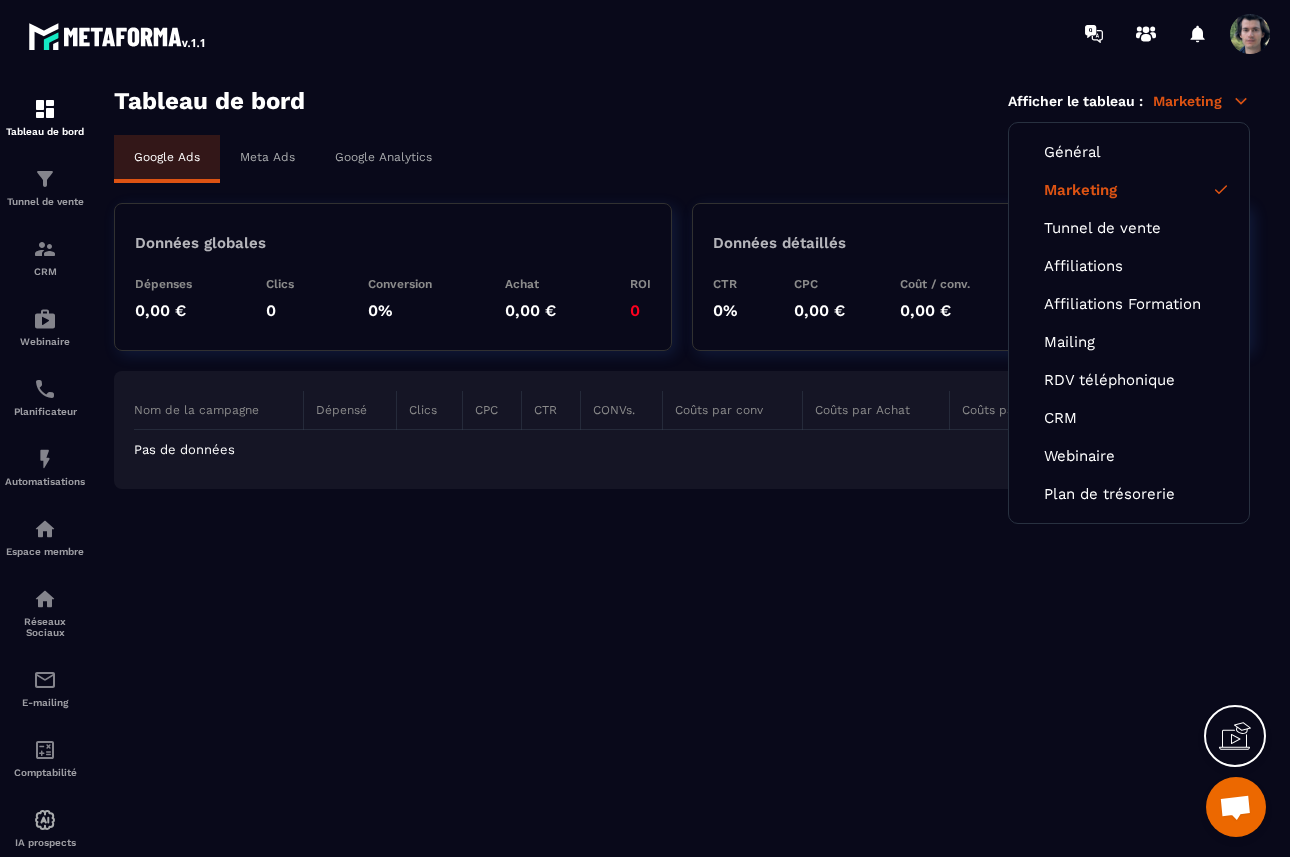 click on "Marketing" 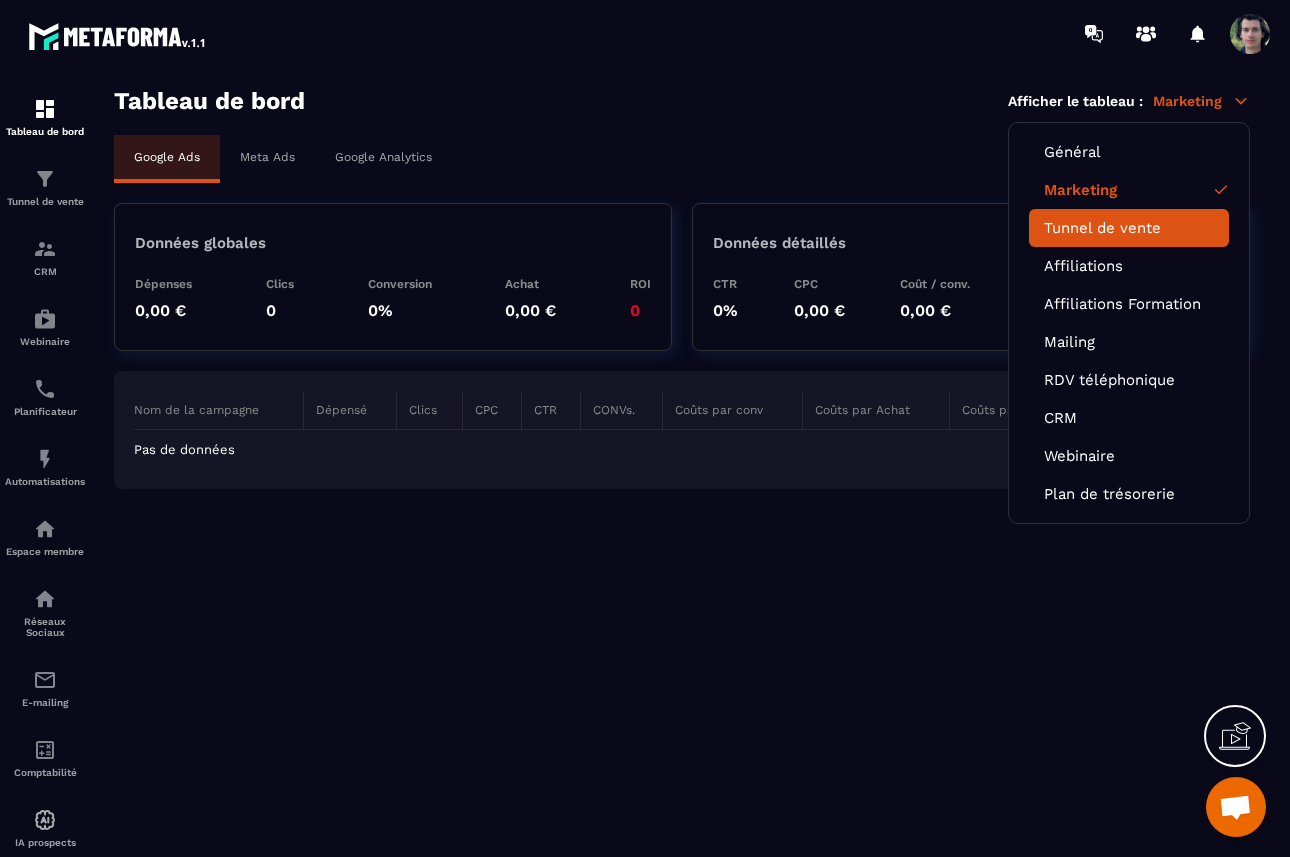 click on "Tunnel de vente" at bounding box center [1129, 228] 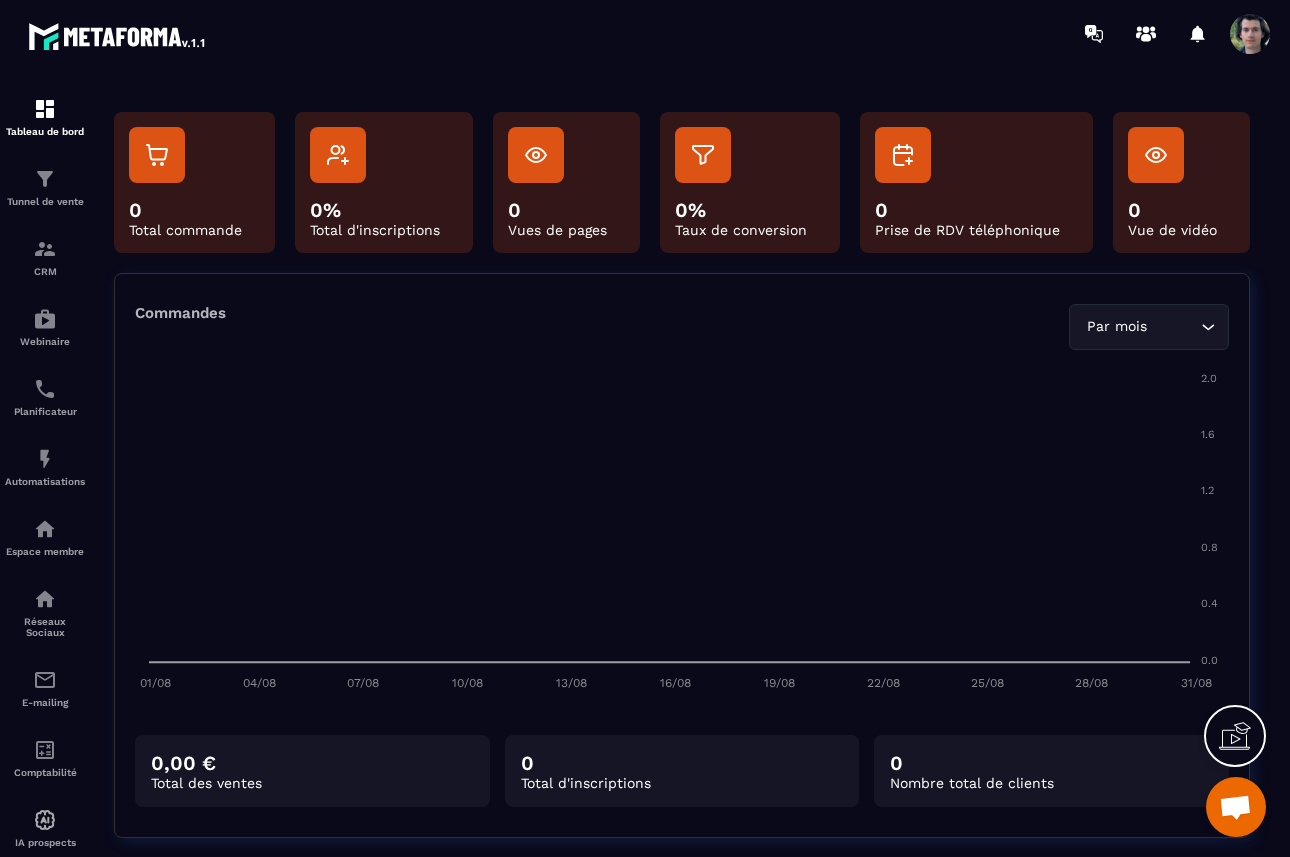 scroll, scrollTop: 0, scrollLeft: 0, axis: both 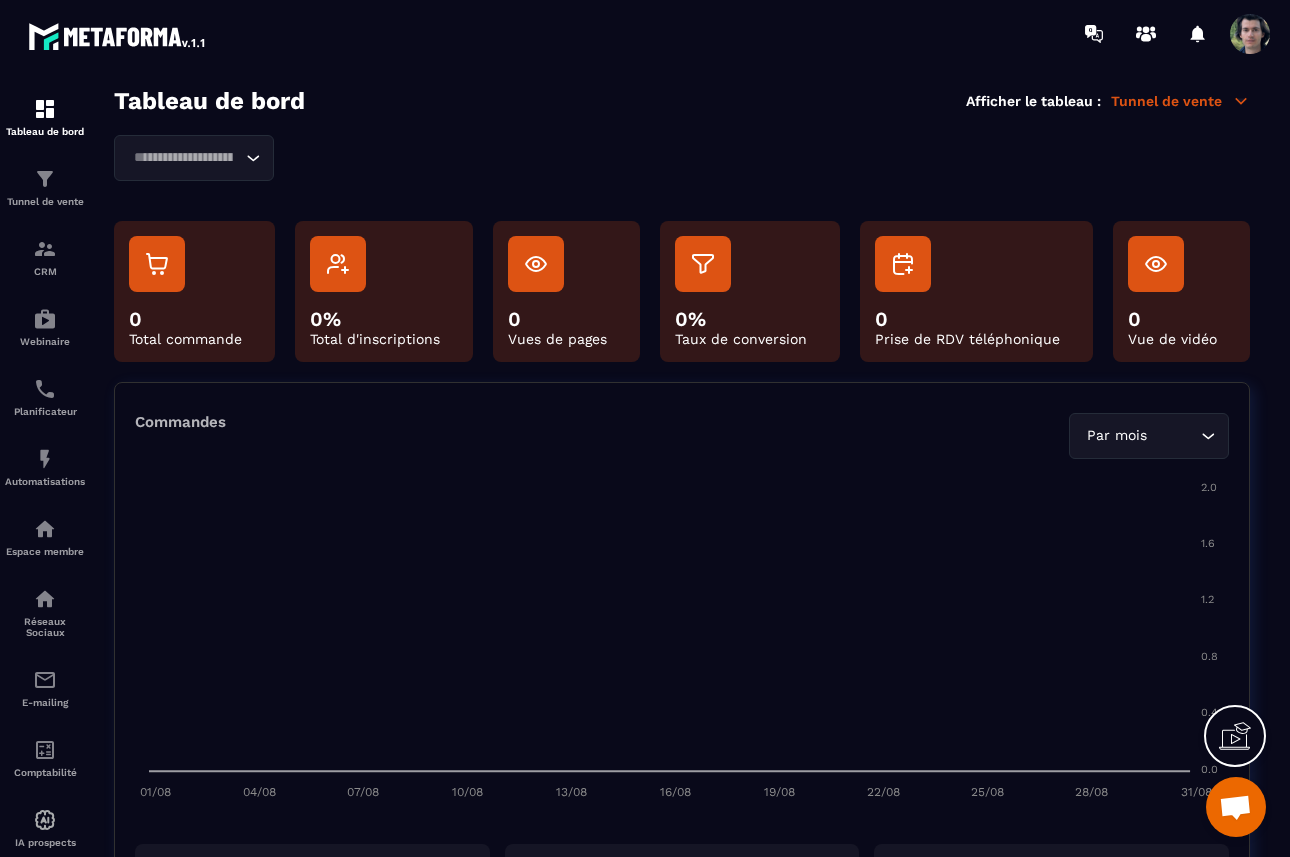 click on "Tunnel de vente" at bounding box center [1180, 101] 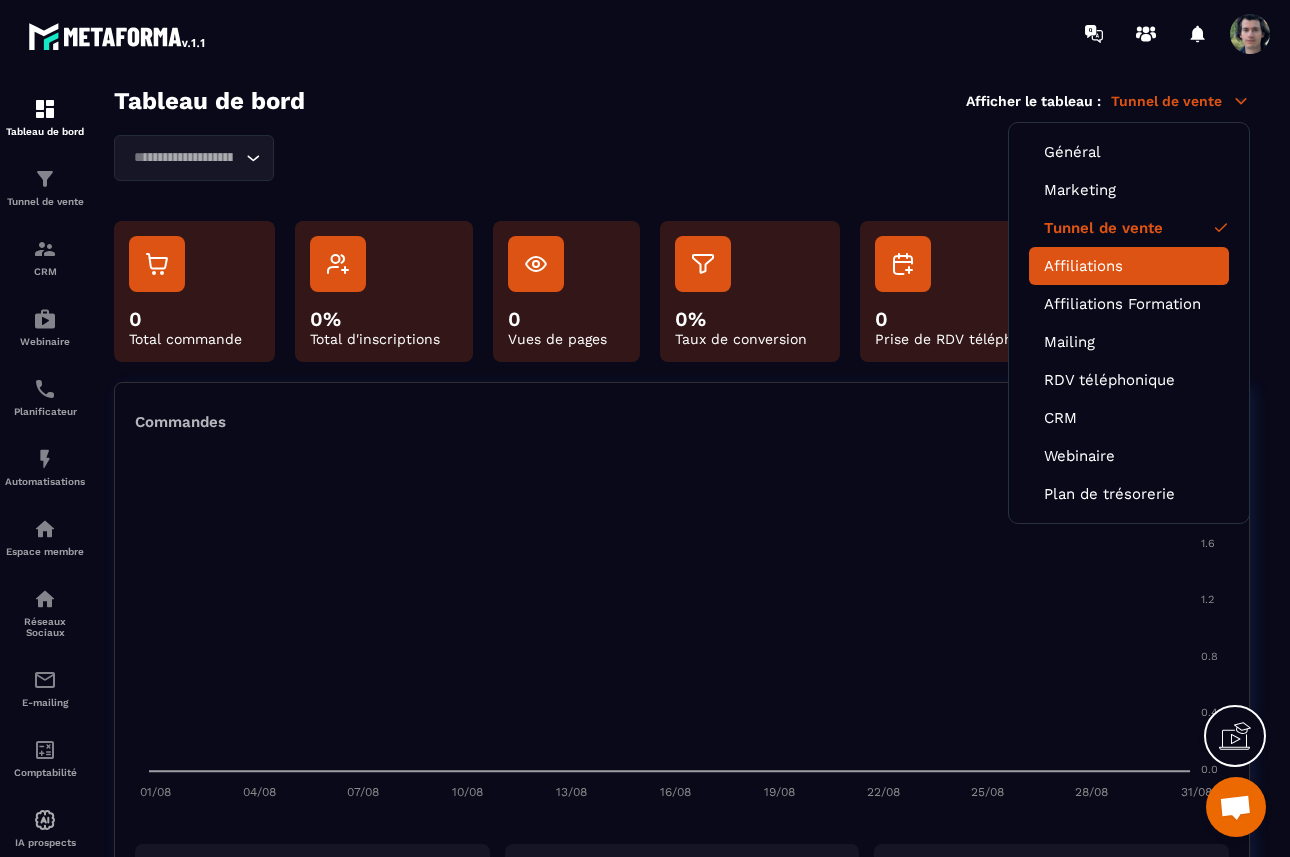 click on "Affiliations" at bounding box center (1129, 266) 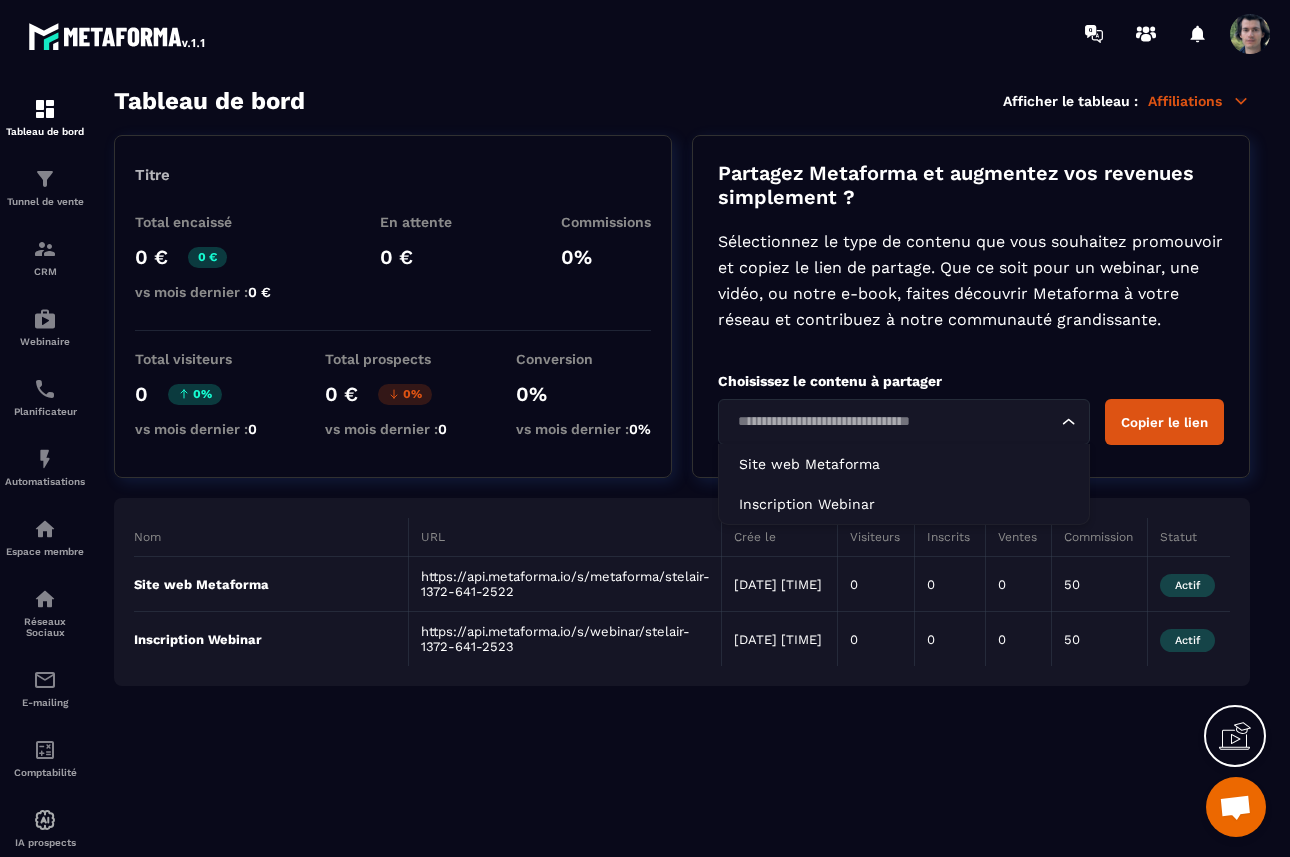 click 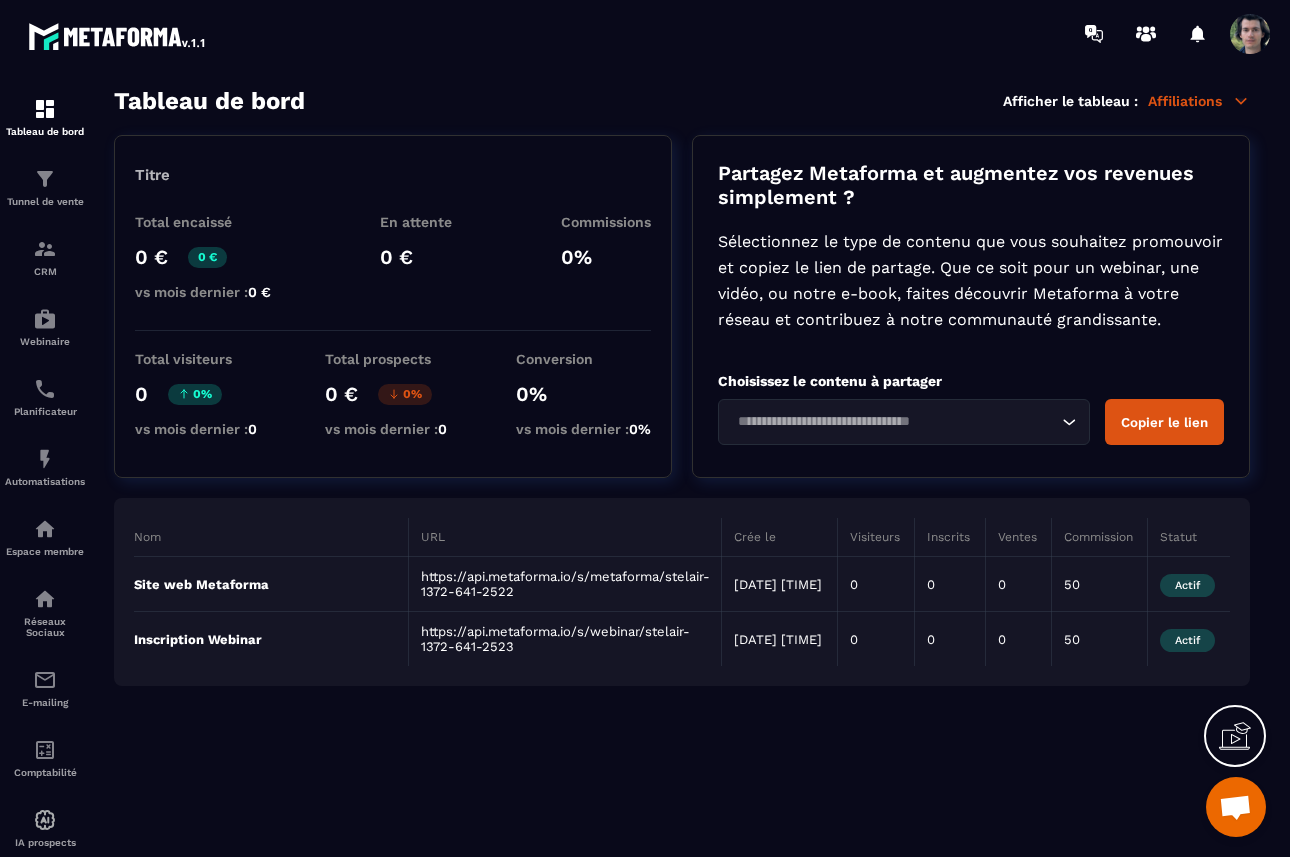 click on "Tableau de bord Afficher le tableau :  Affiliations" at bounding box center [682, 101] 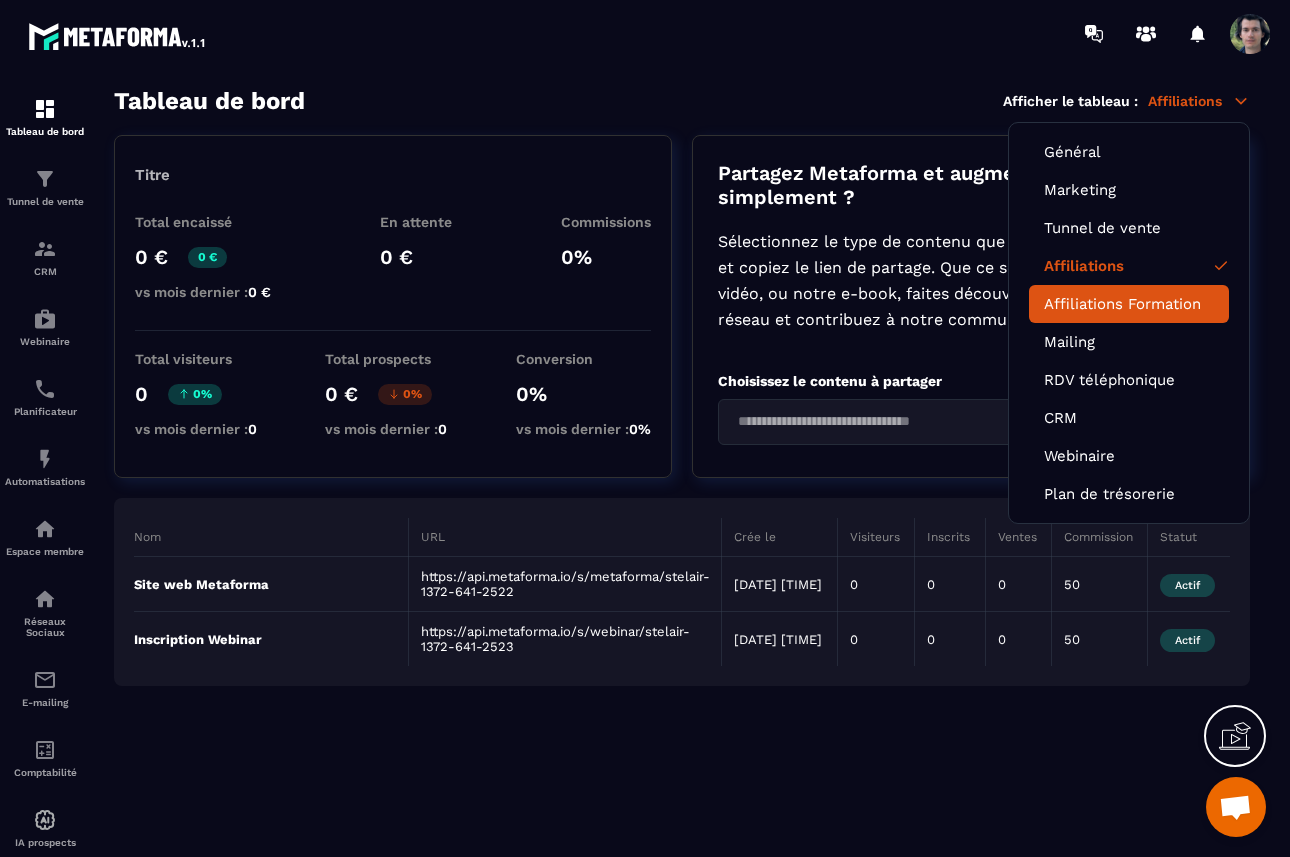 click on "Affiliations Formation" at bounding box center [1129, 304] 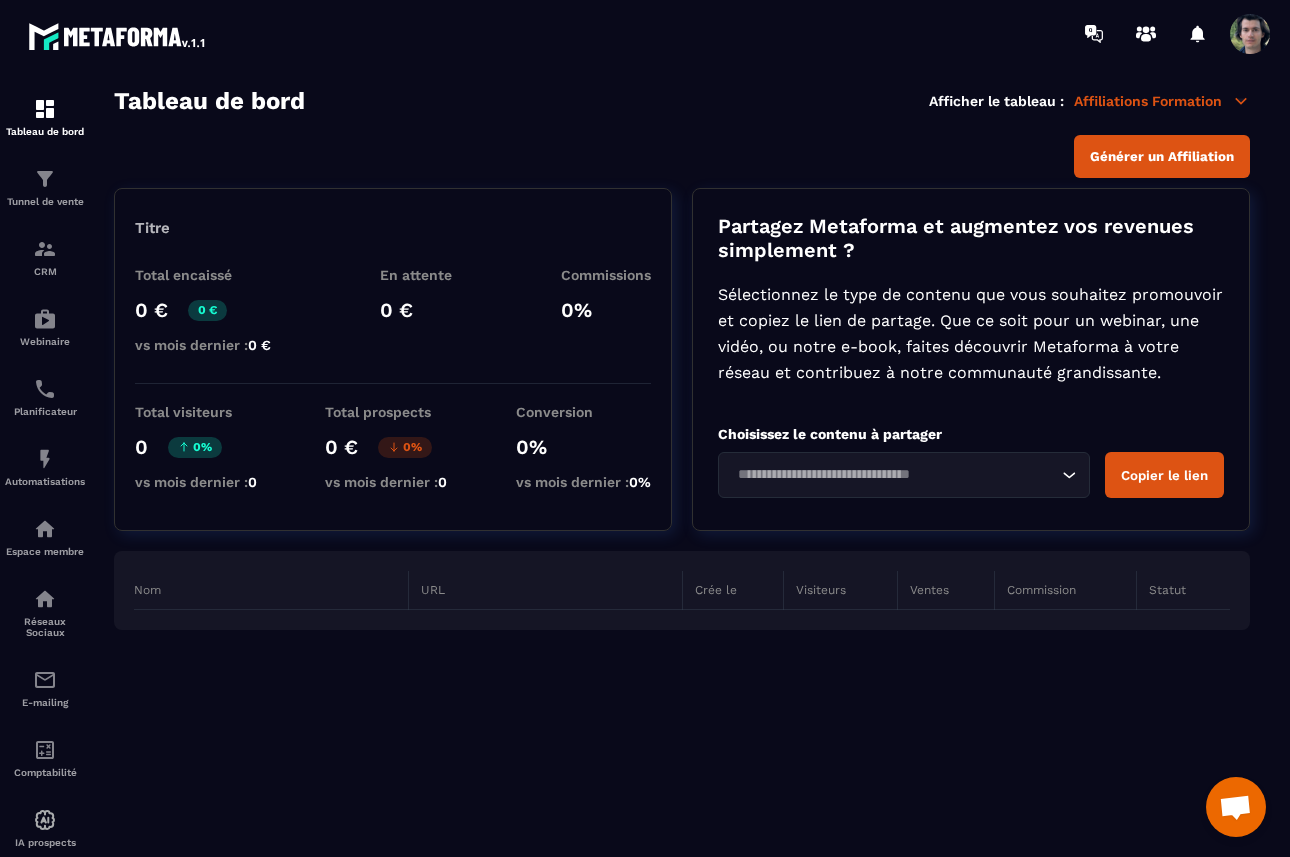 click 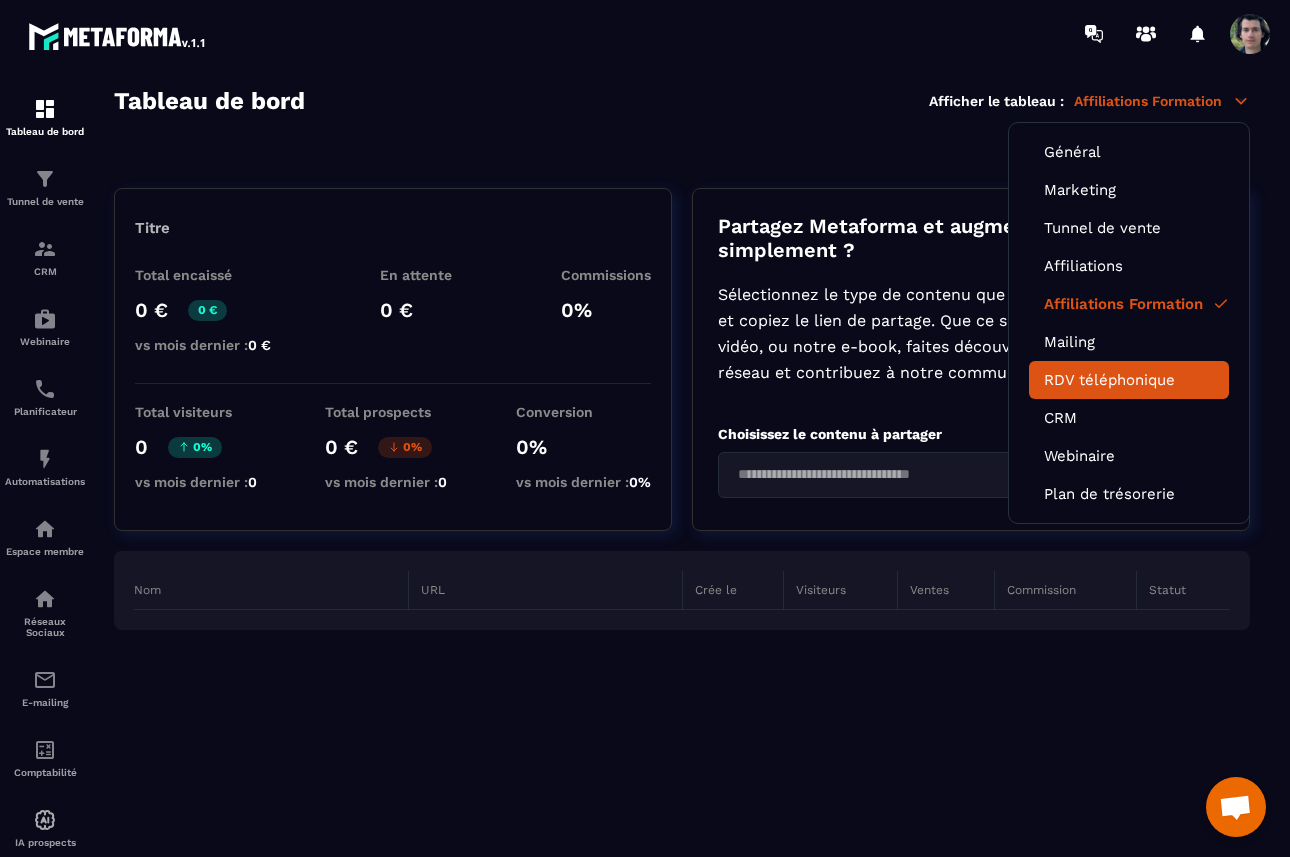 click on "RDV téléphonique" at bounding box center (1129, 380) 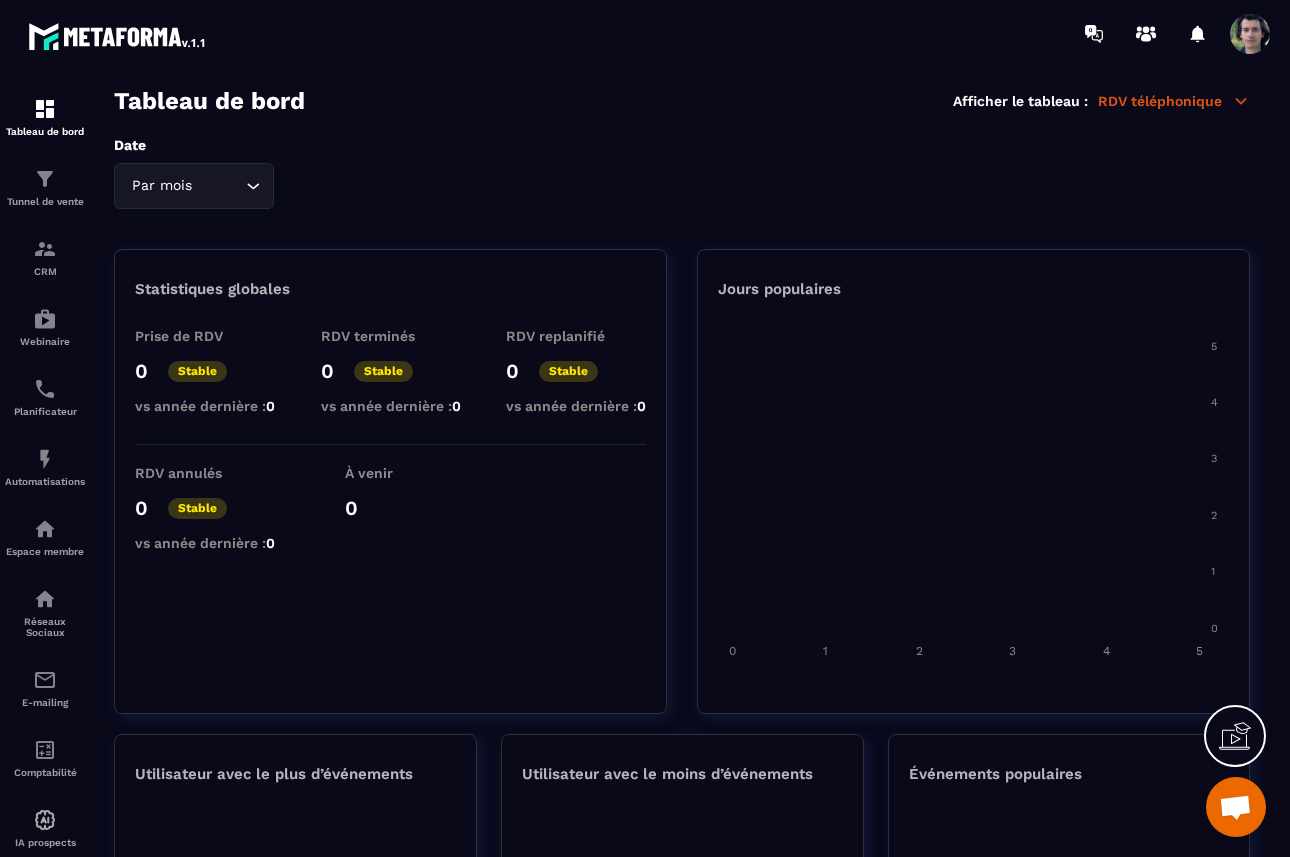 click 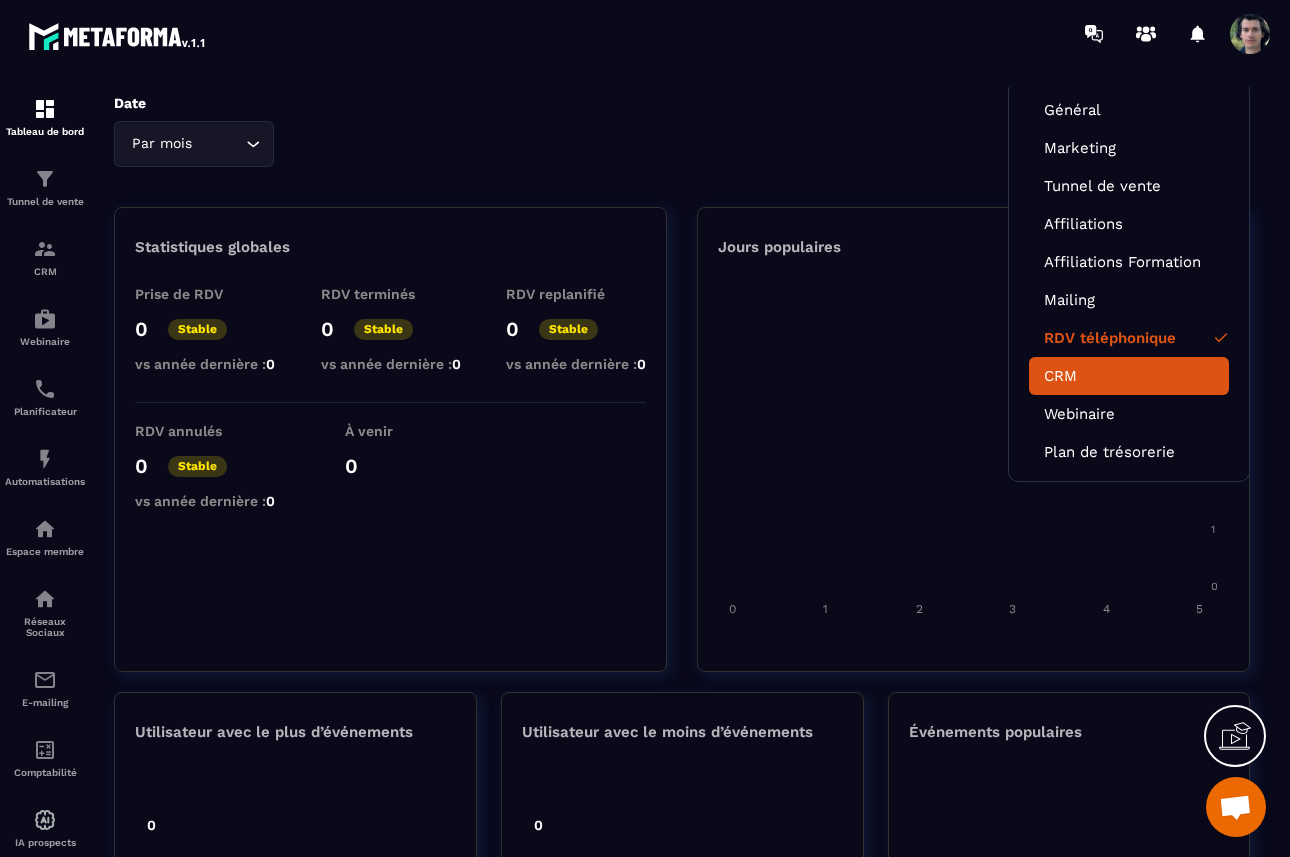 scroll, scrollTop: 0, scrollLeft: 0, axis: both 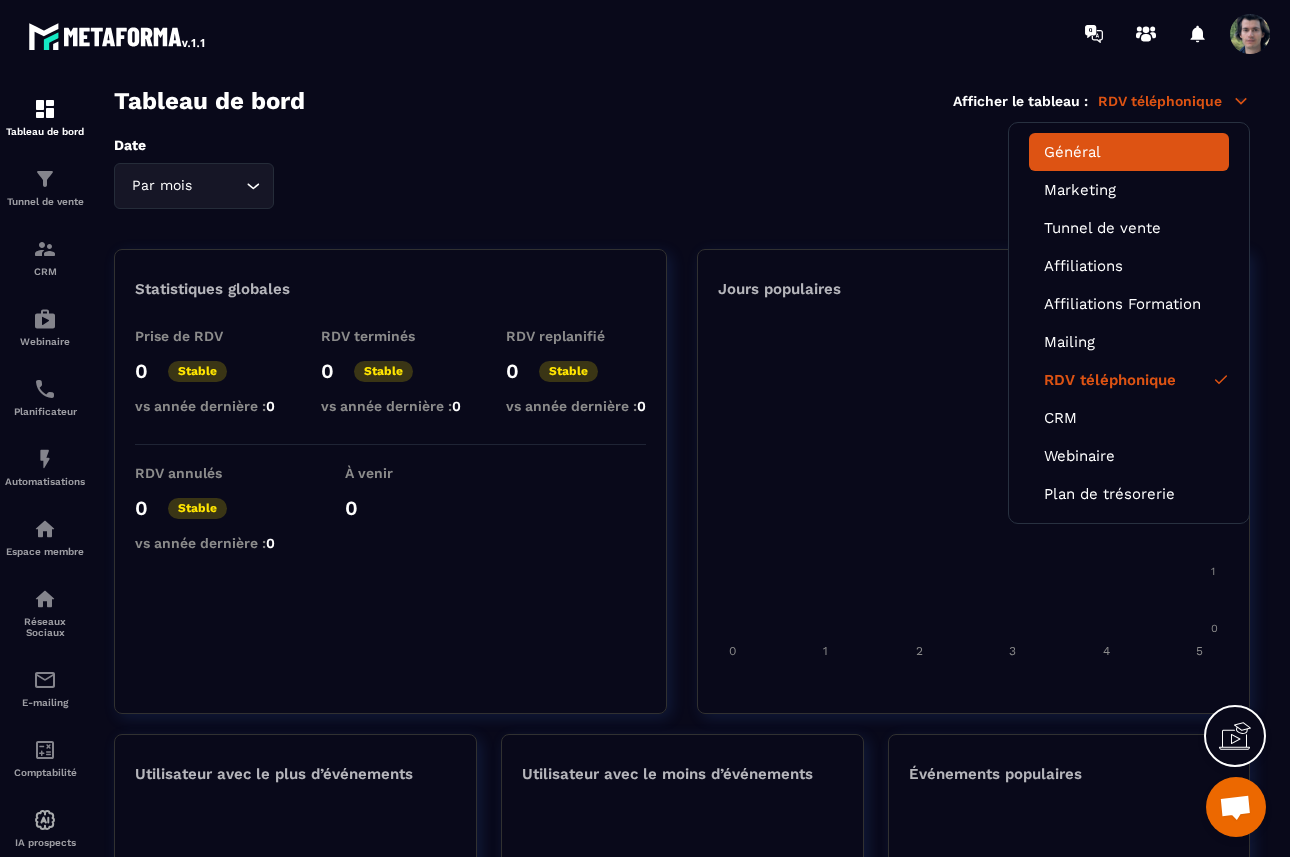 click on "Général" at bounding box center [1129, 152] 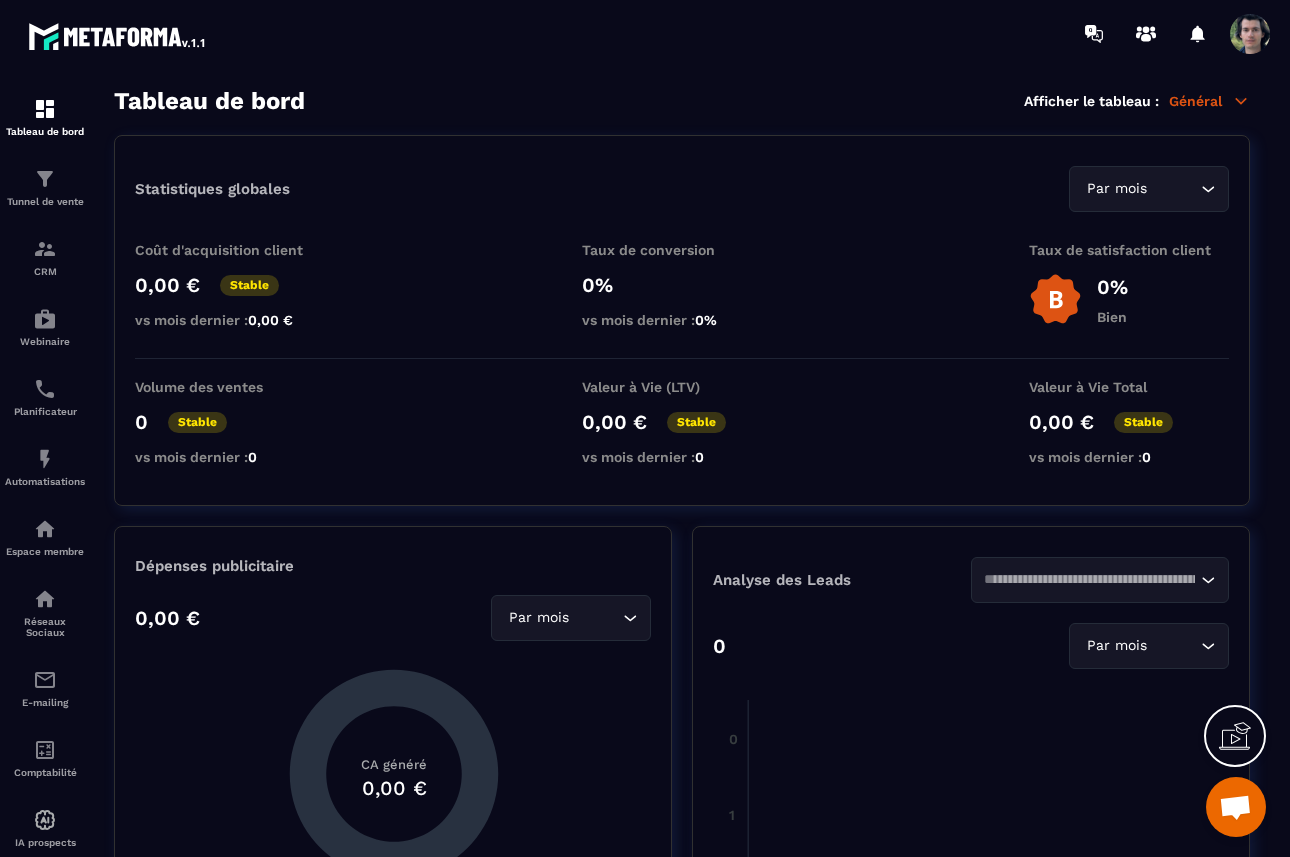 click at bounding box center (1250, 34) 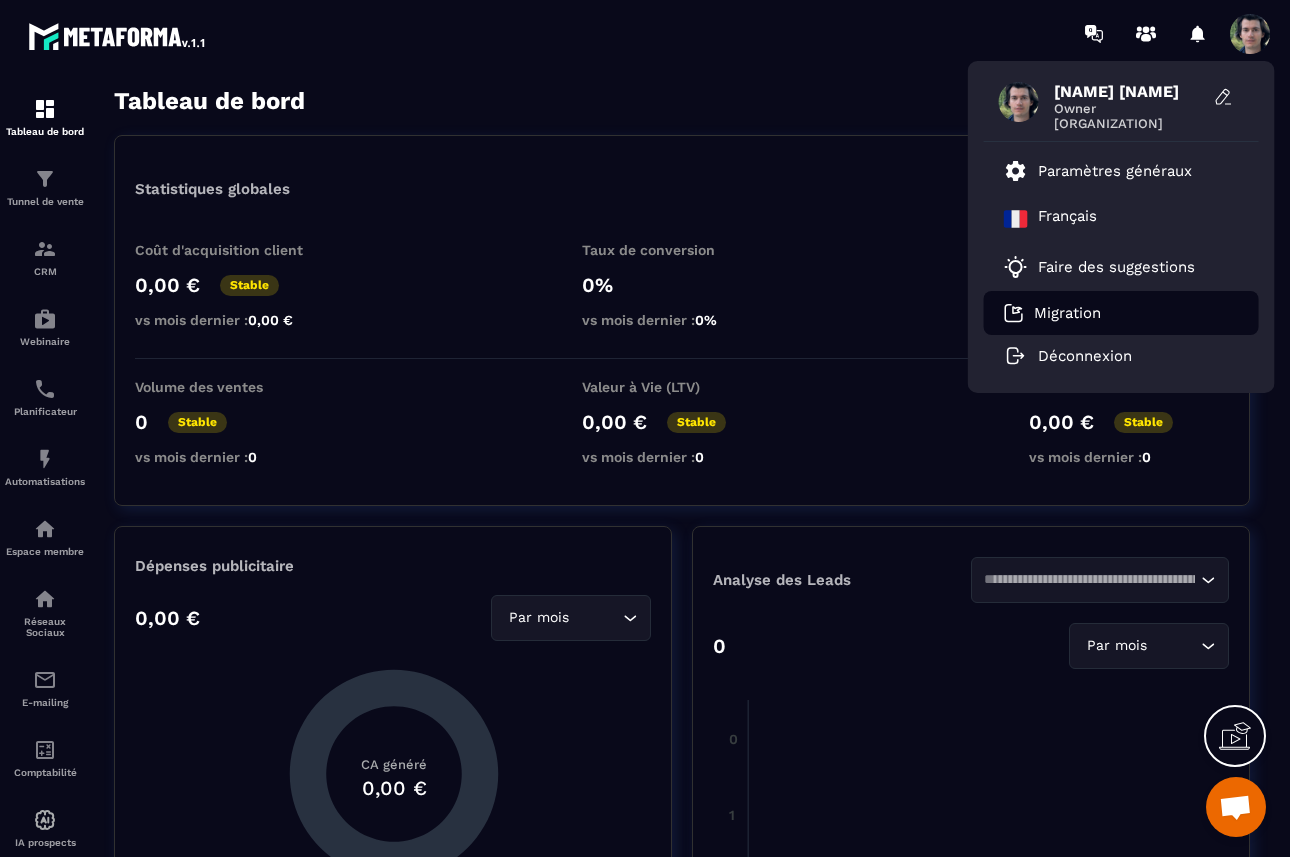 click on "Migration" at bounding box center [1067, 313] 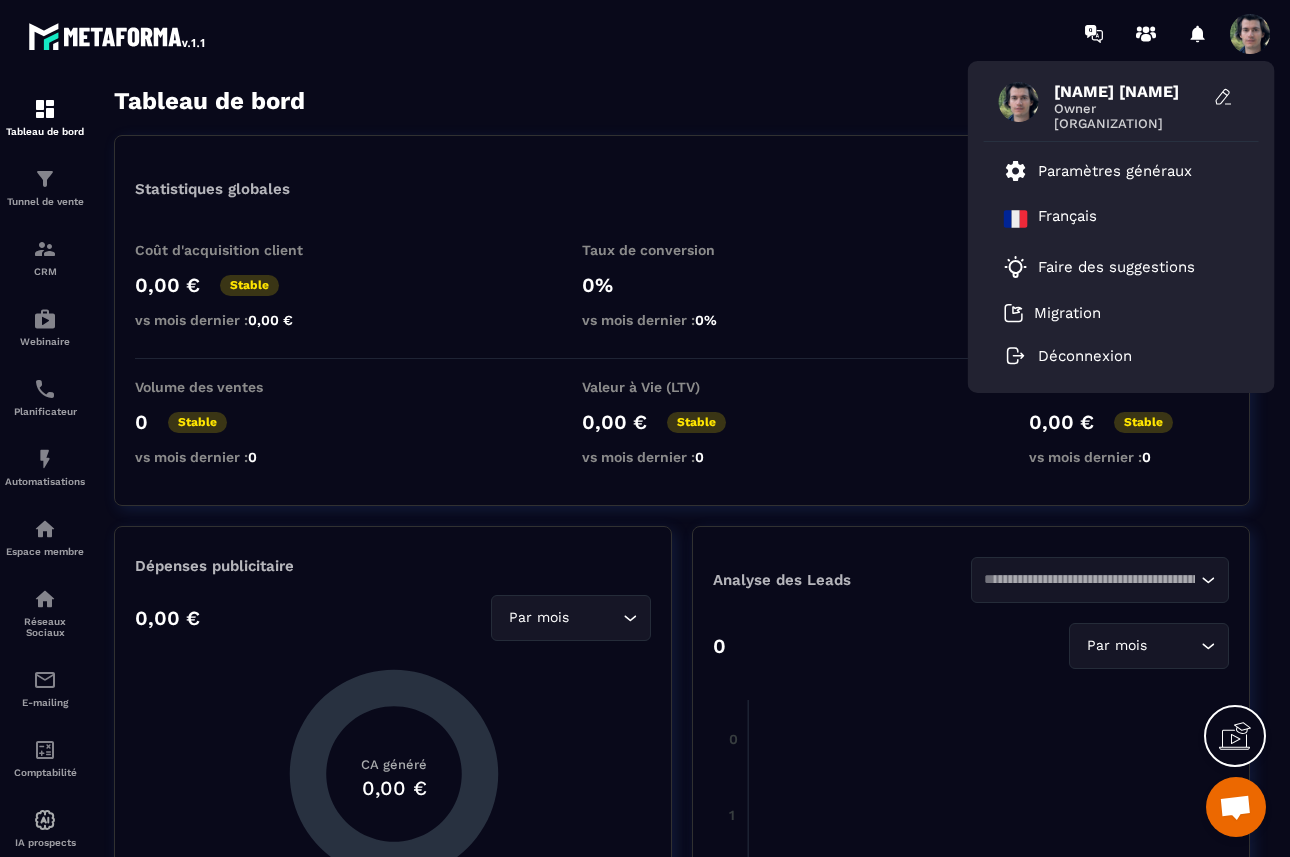 click on "Tableau de bord Afficher le tableau :  Général" at bounding box center (682, 101) 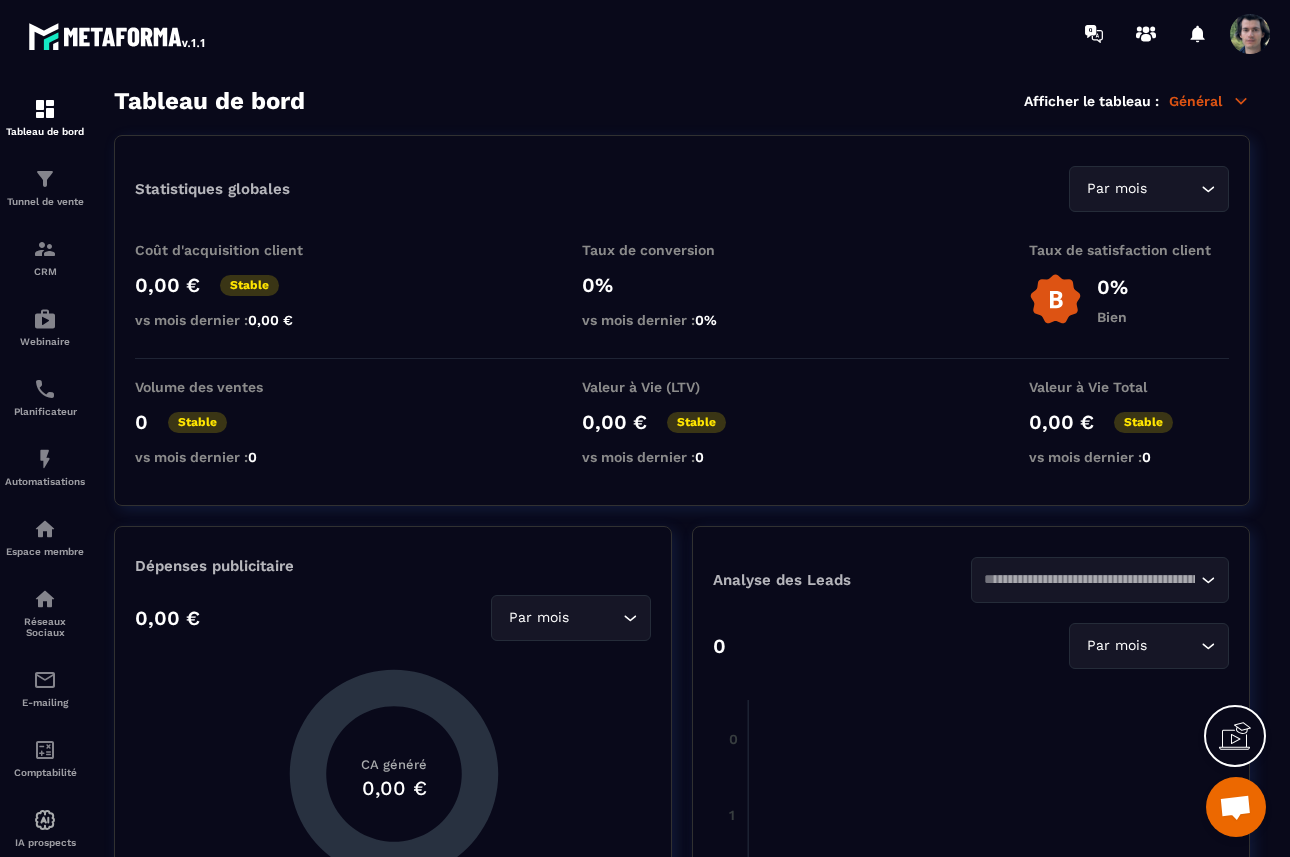 click at bounding box center [118, 36] 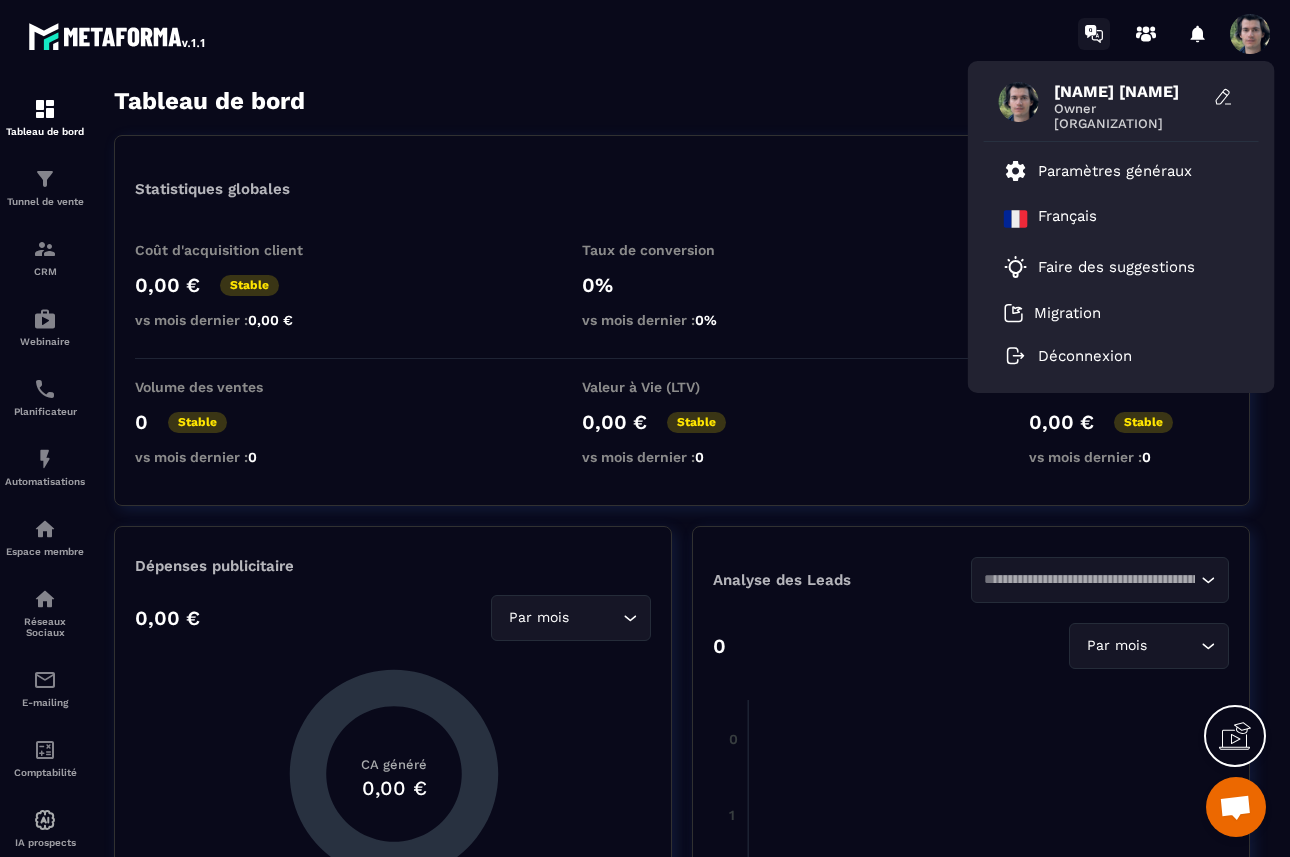 click 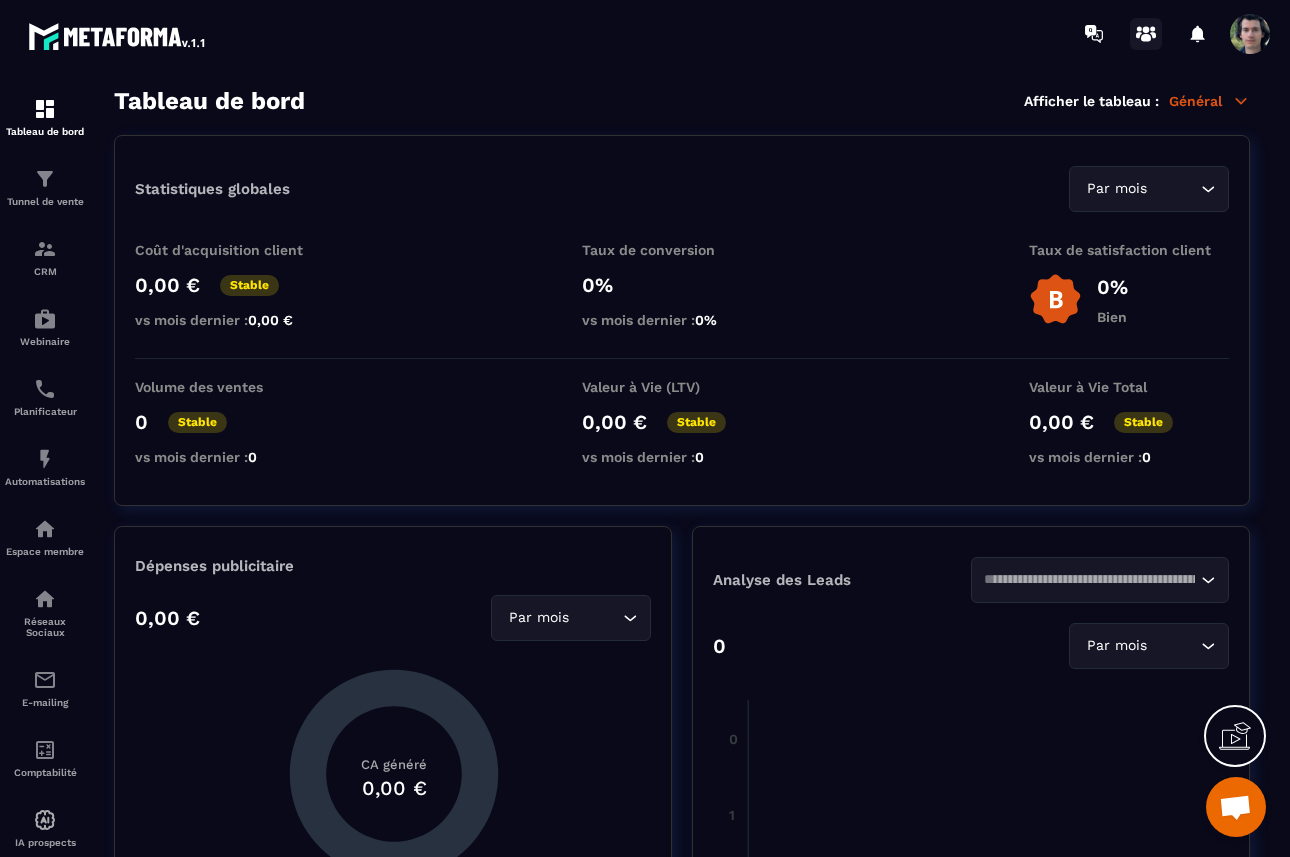 click 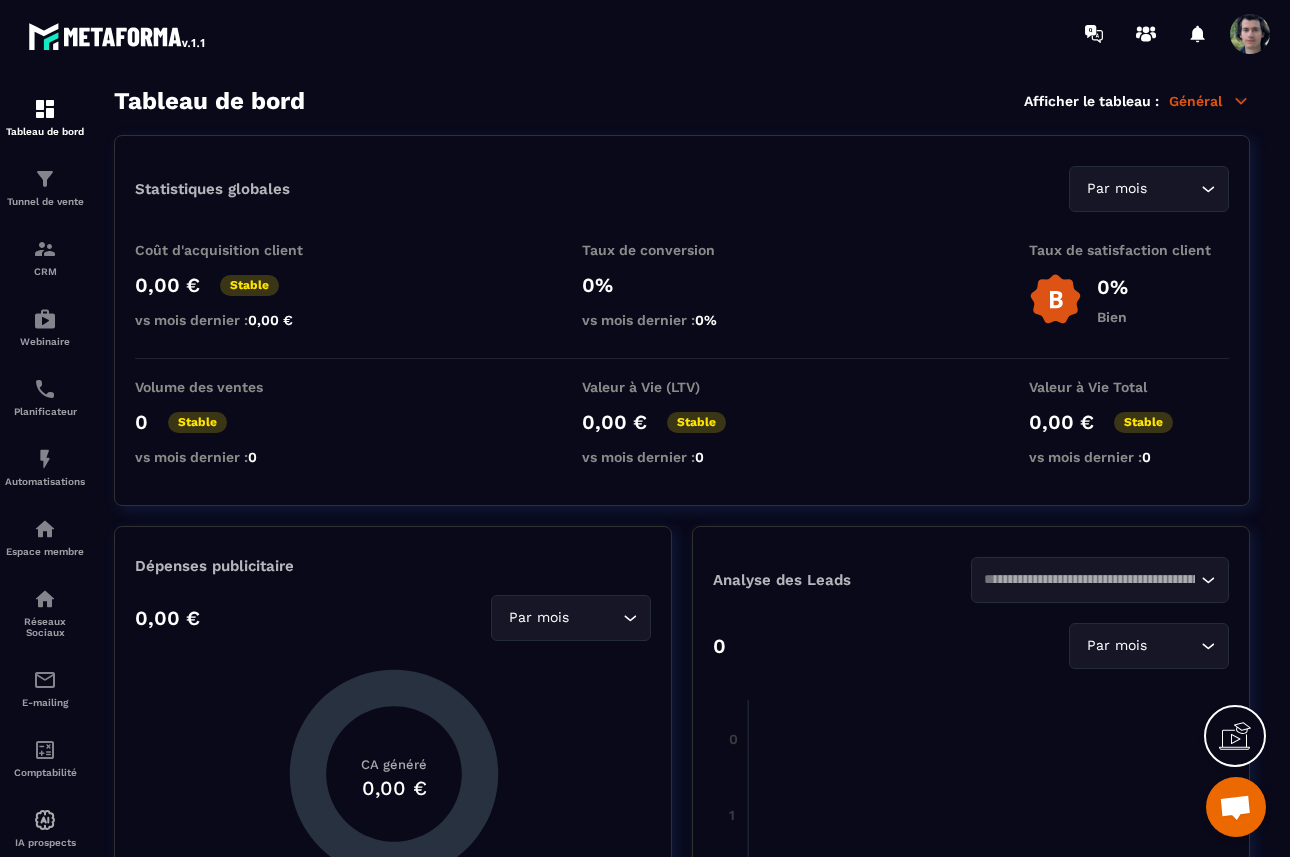 click at bounding box center (1250, 34) 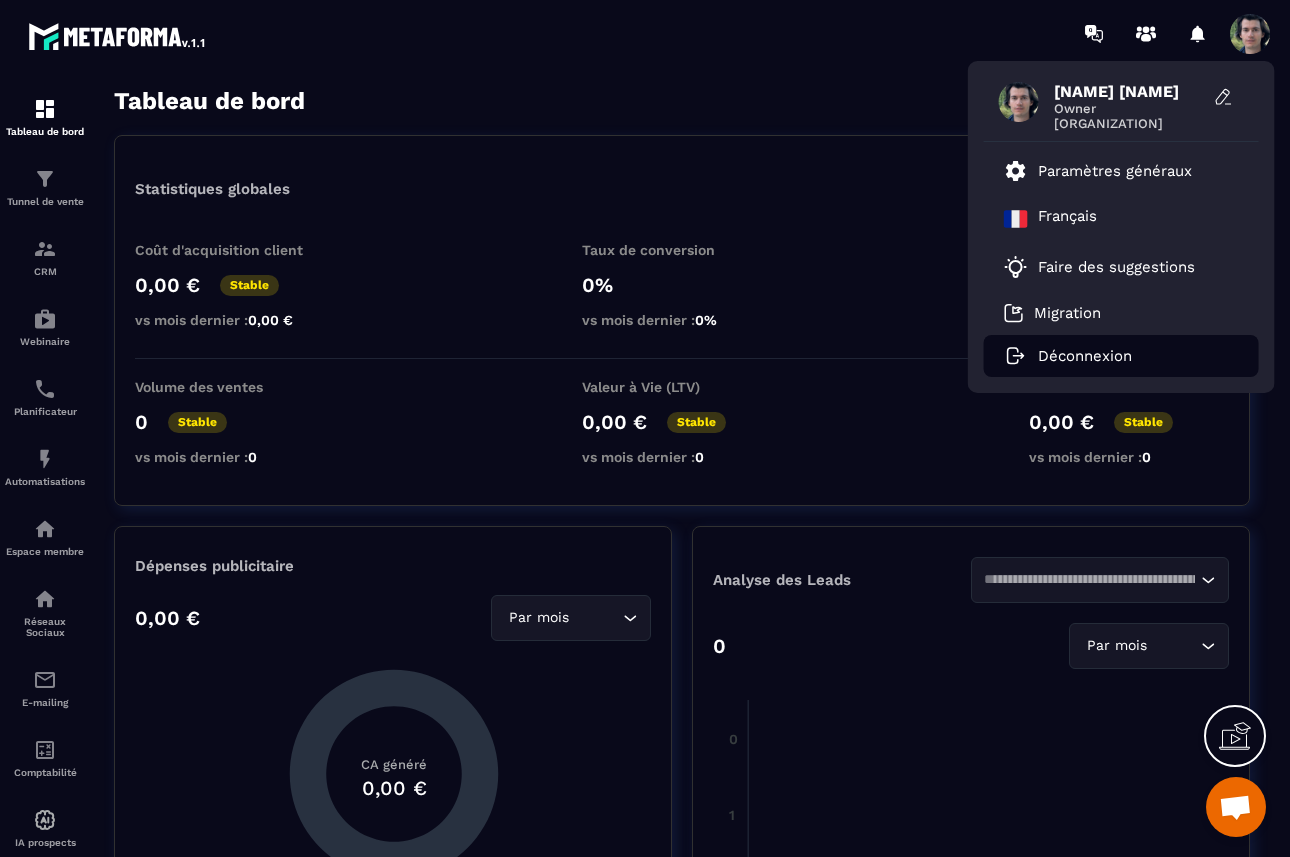 click on "Déconnexion" at bounding box center (1121, 356) 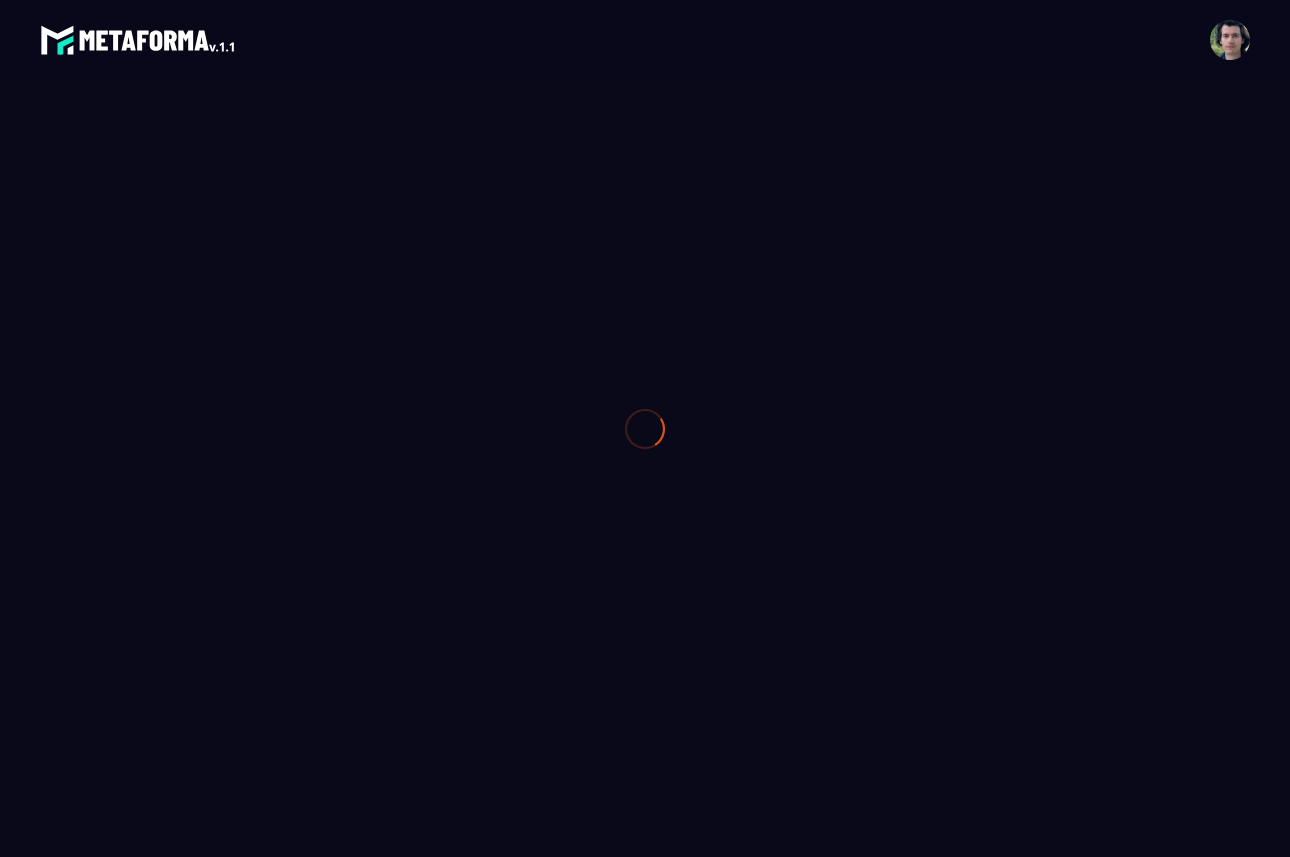 scroll, scrollTop: 0, scrollLeft: 0, axis: both 